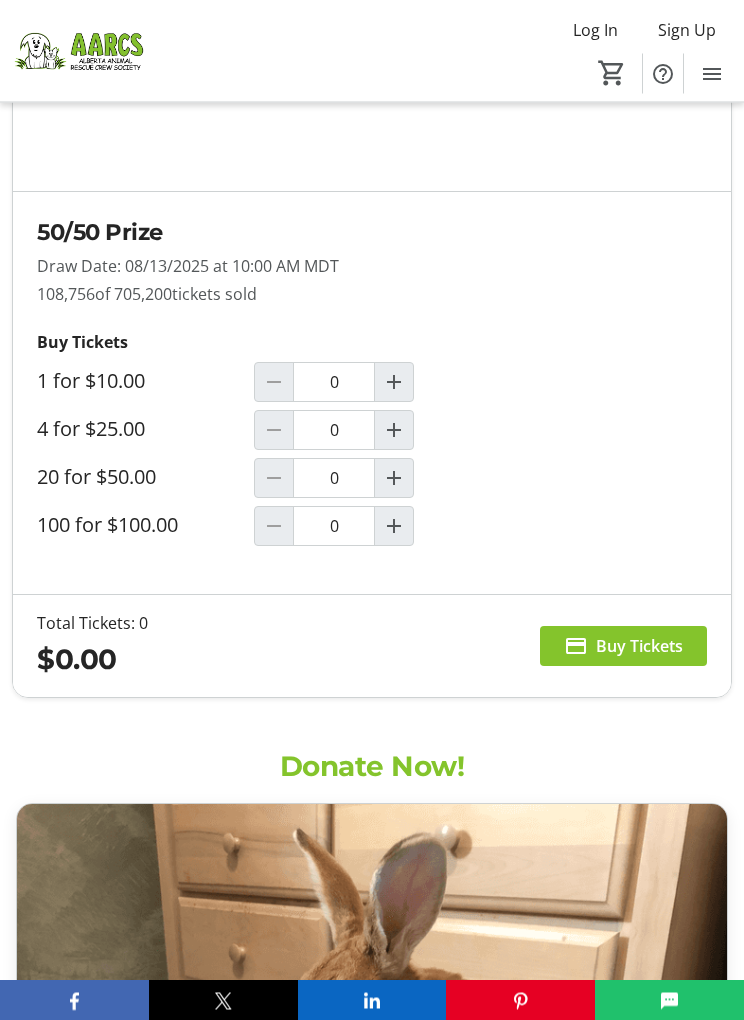 scroll, scrollTop: 2012, scrollLeft: 0, axis: vertical 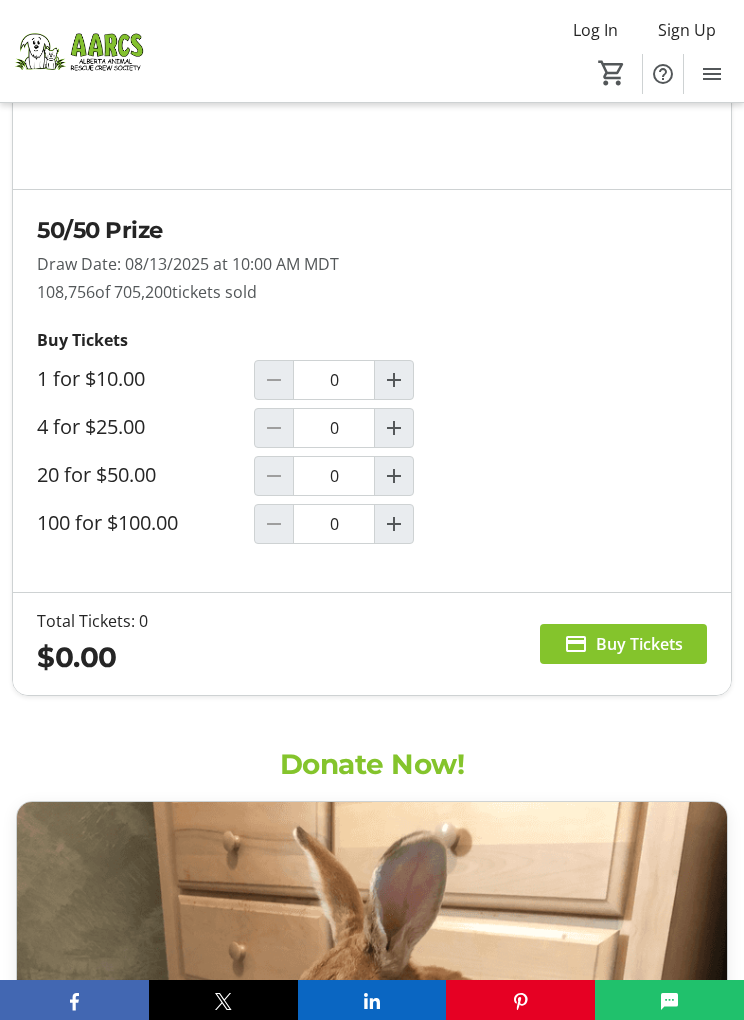 click at bounding box center (394, 476) 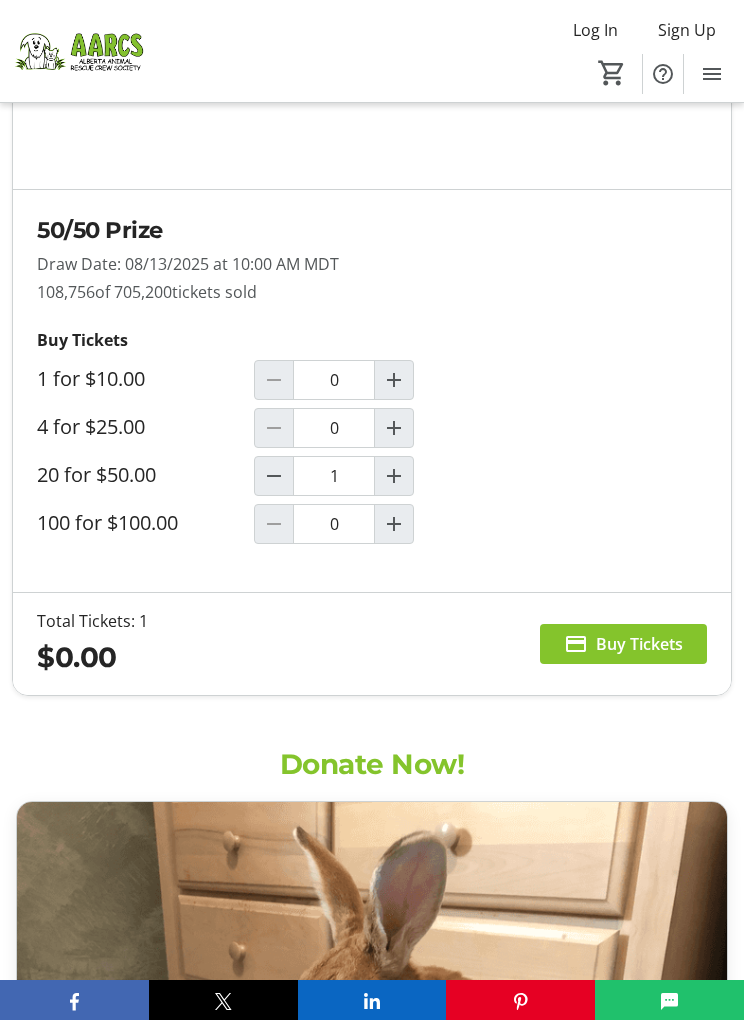 type on "1" 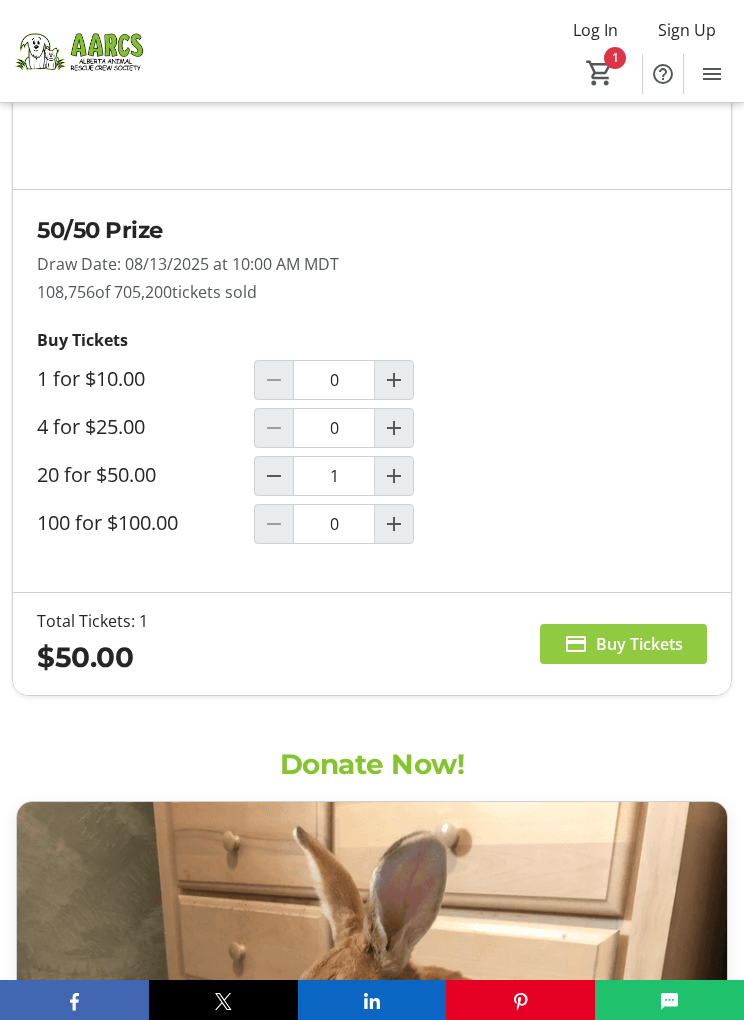 click on "Buy Tickets" at bounding box center (639, 644) 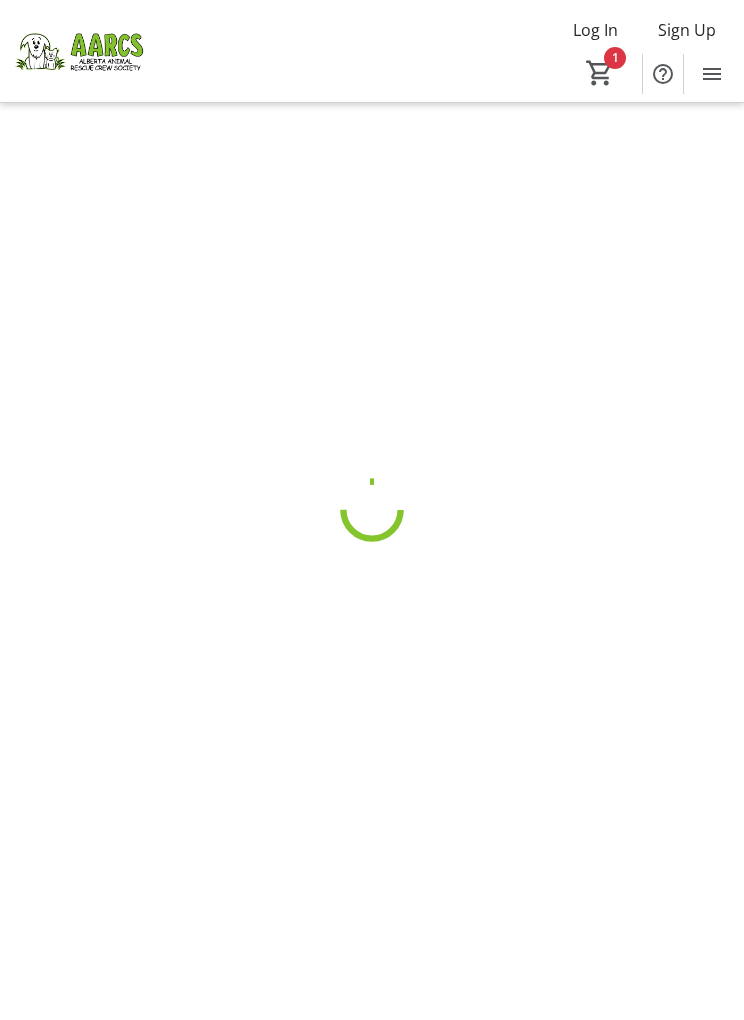scroll, scrollTop: 0, scrollLeft: 0, axis: both 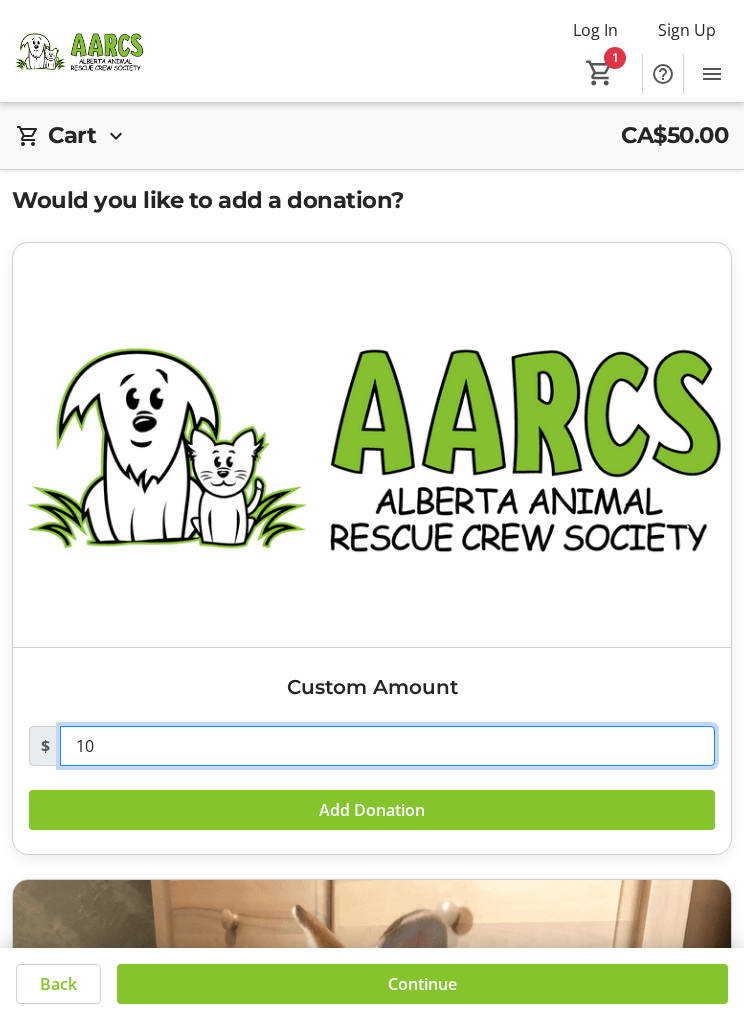 click on "10" at bounding box center [387, 746] 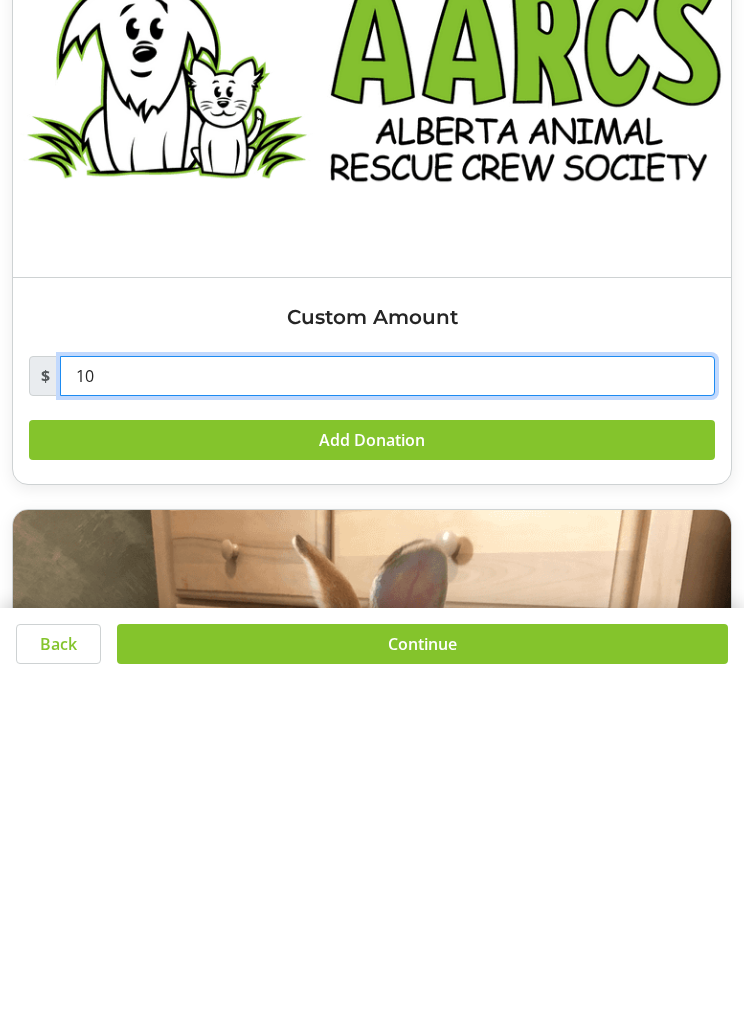 type on "1" 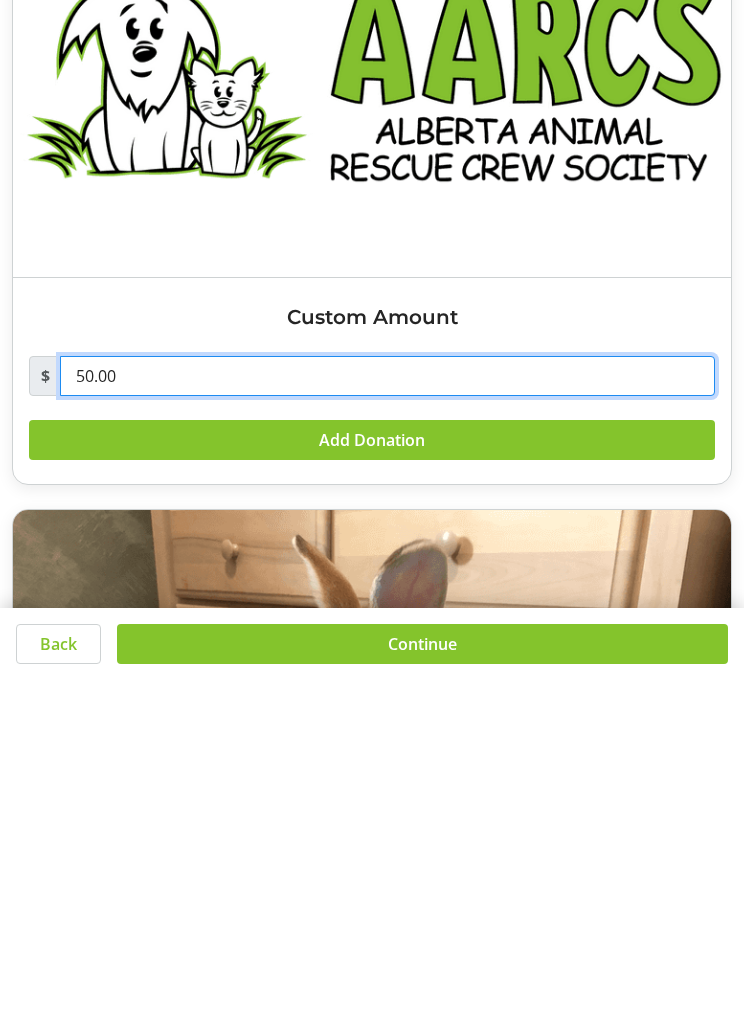 type on "50.00" 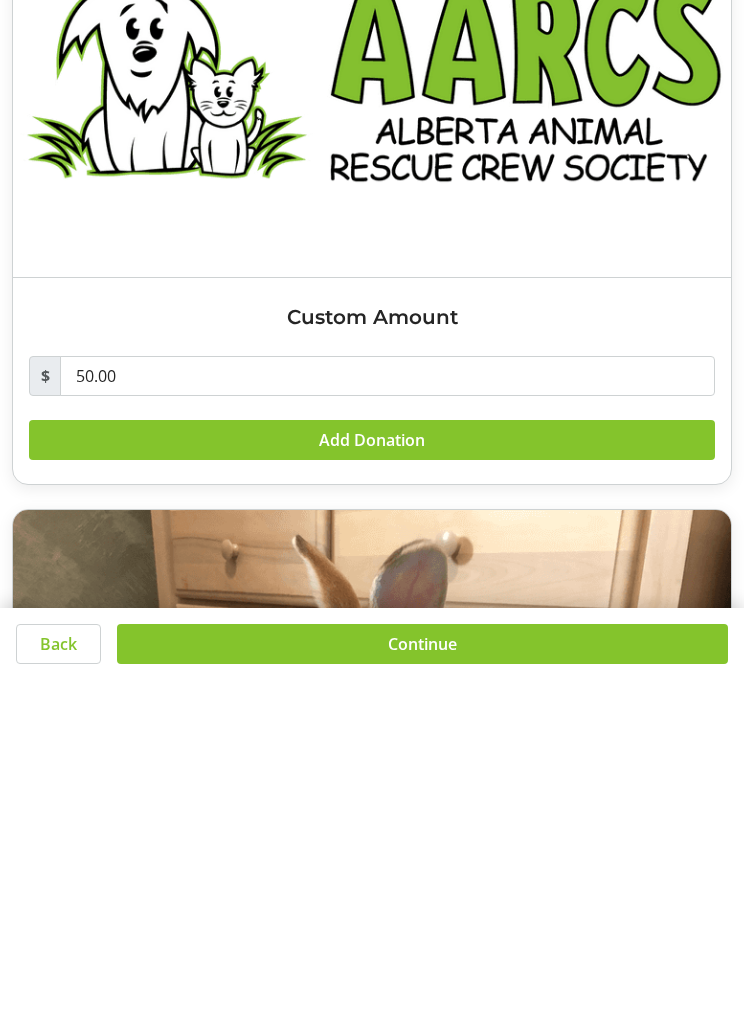 click on "Add Donation" 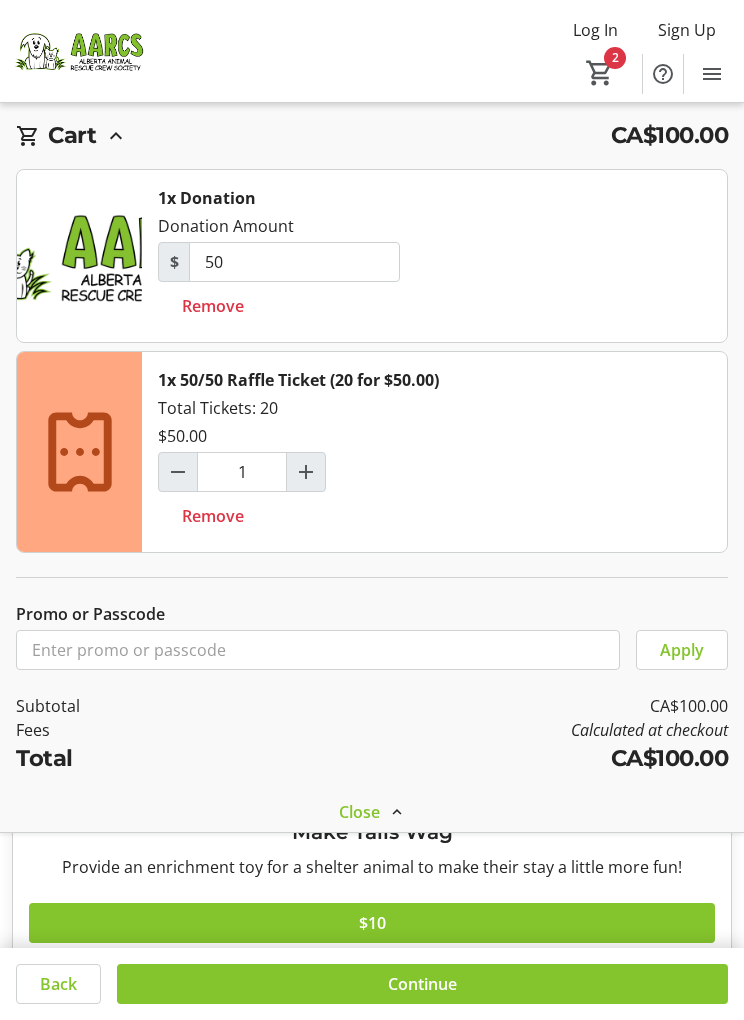 scroll, scrollTop: 492, scrollLeft: 0, axis: vertical 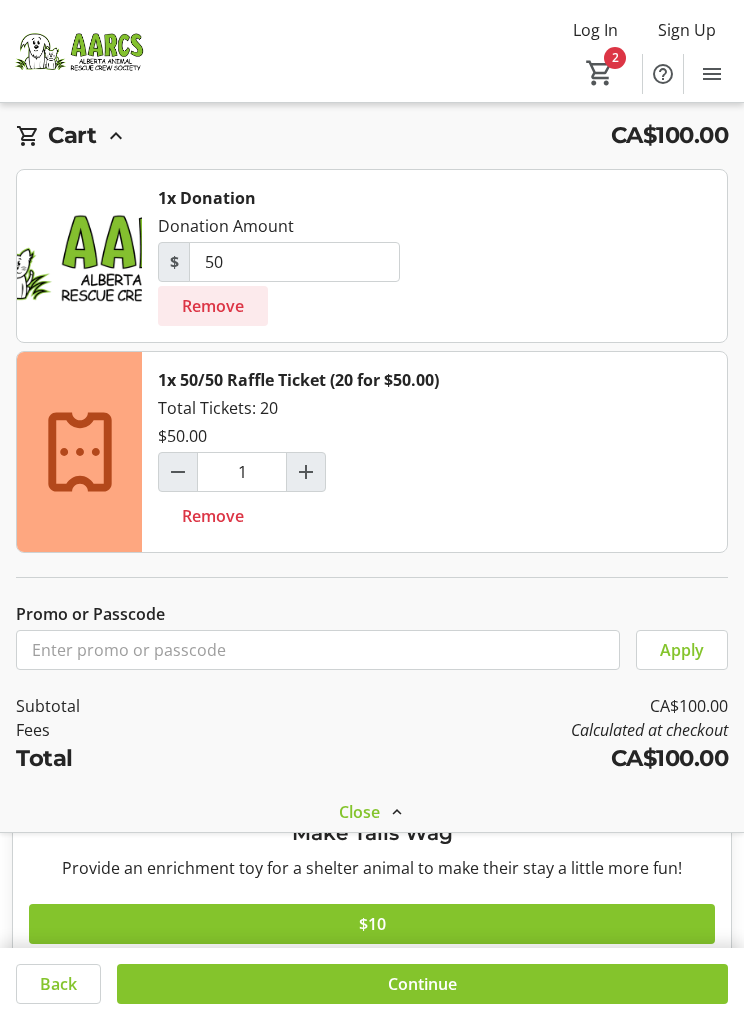 click on "Remove" at bounding box center [213, 306] 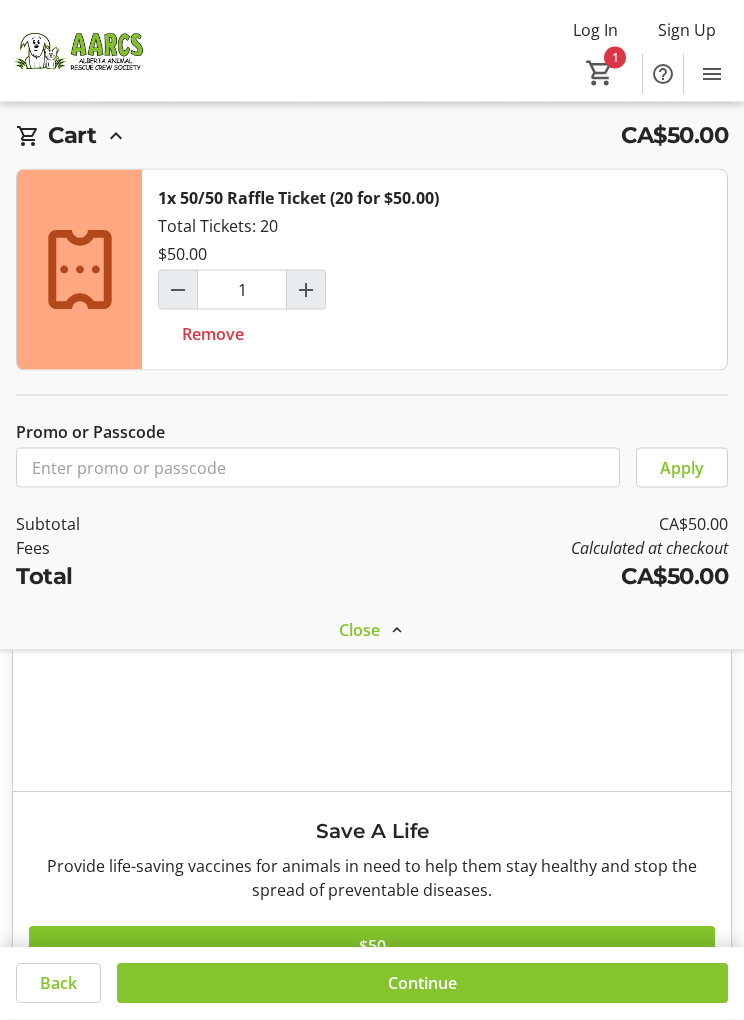 scroll, scrollTop: 1702, scrollLeft: 0, axis: vertical 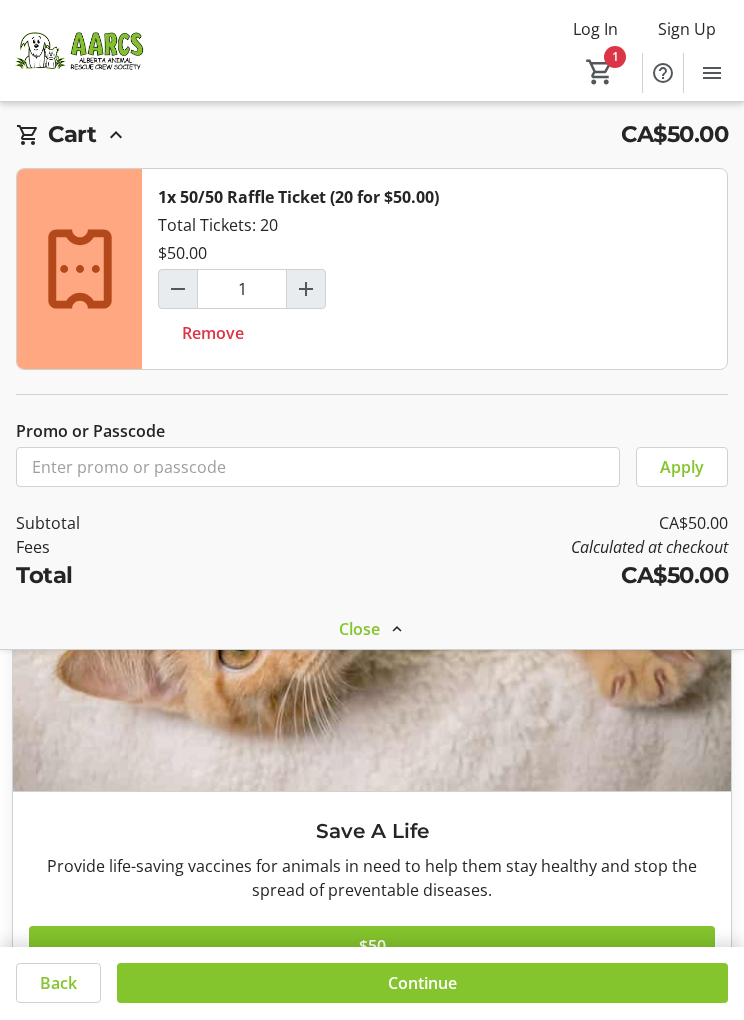click 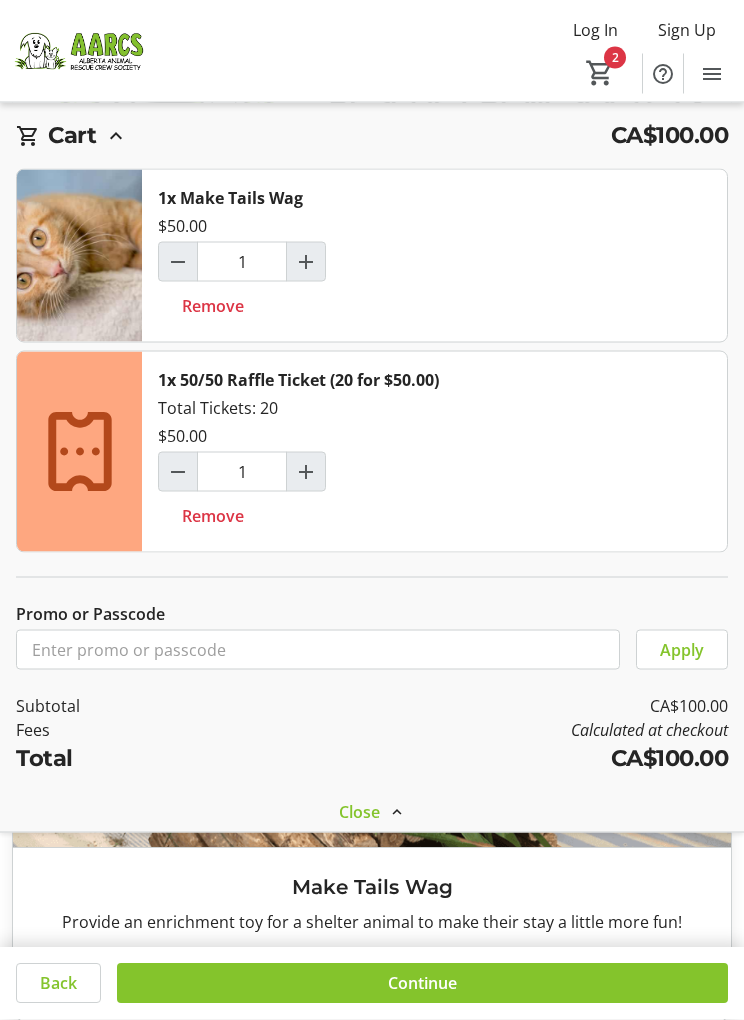 scroll, scrollTop: 440, scrollLeft: 0, axis: vertical 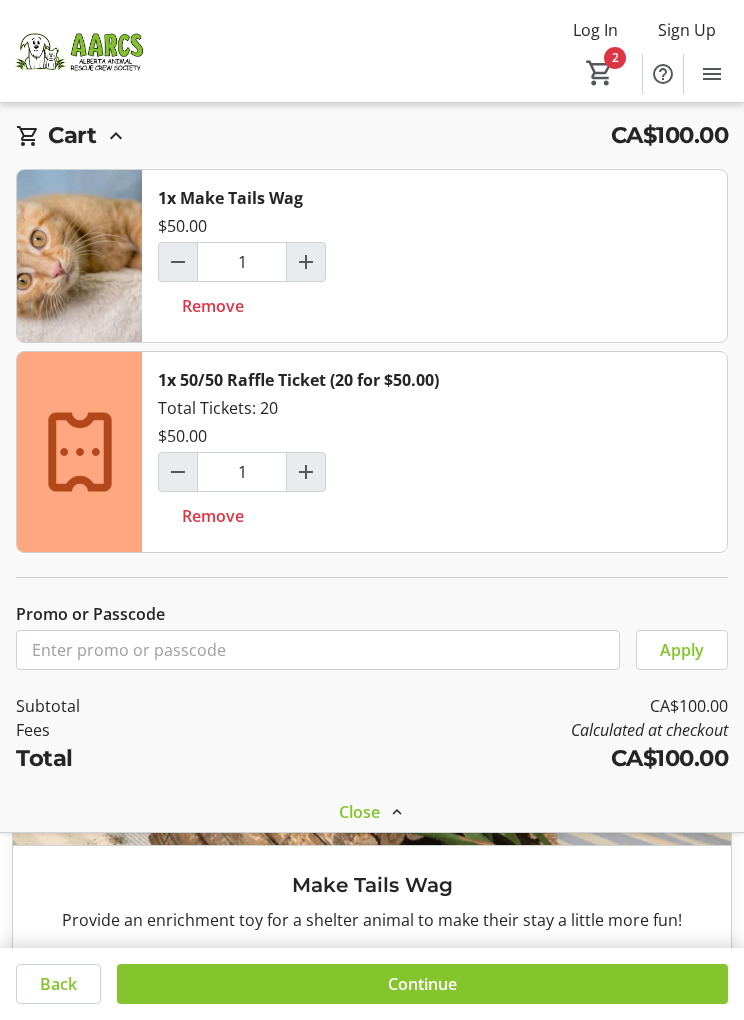 click 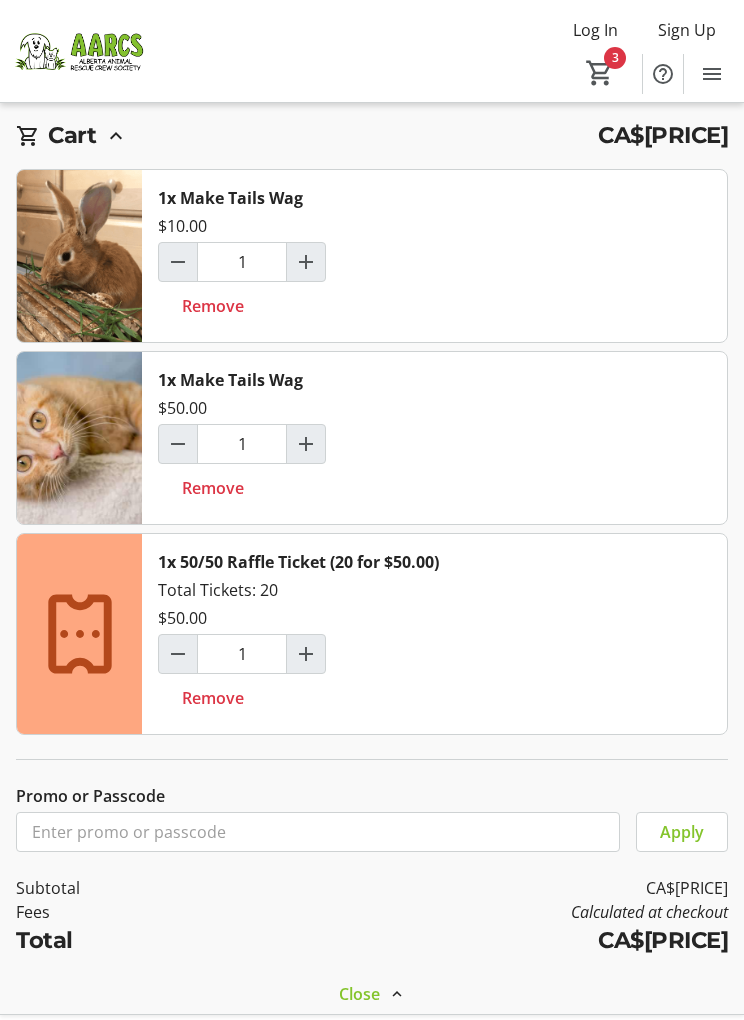 click at bounding box center (306, 262) 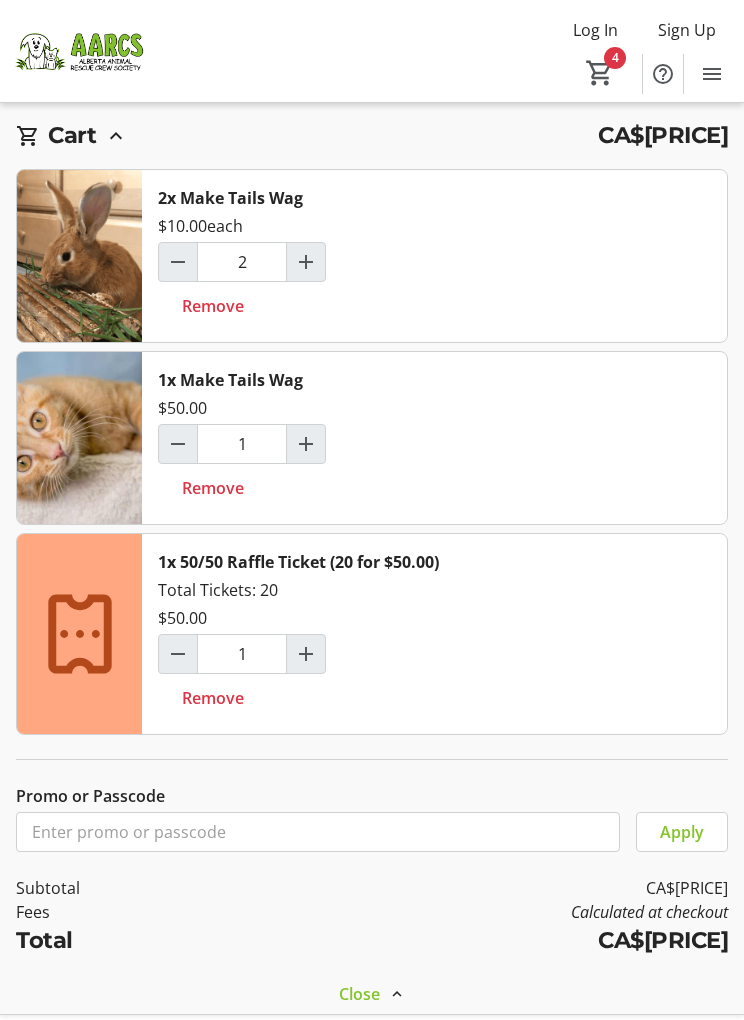 click on "Continue" 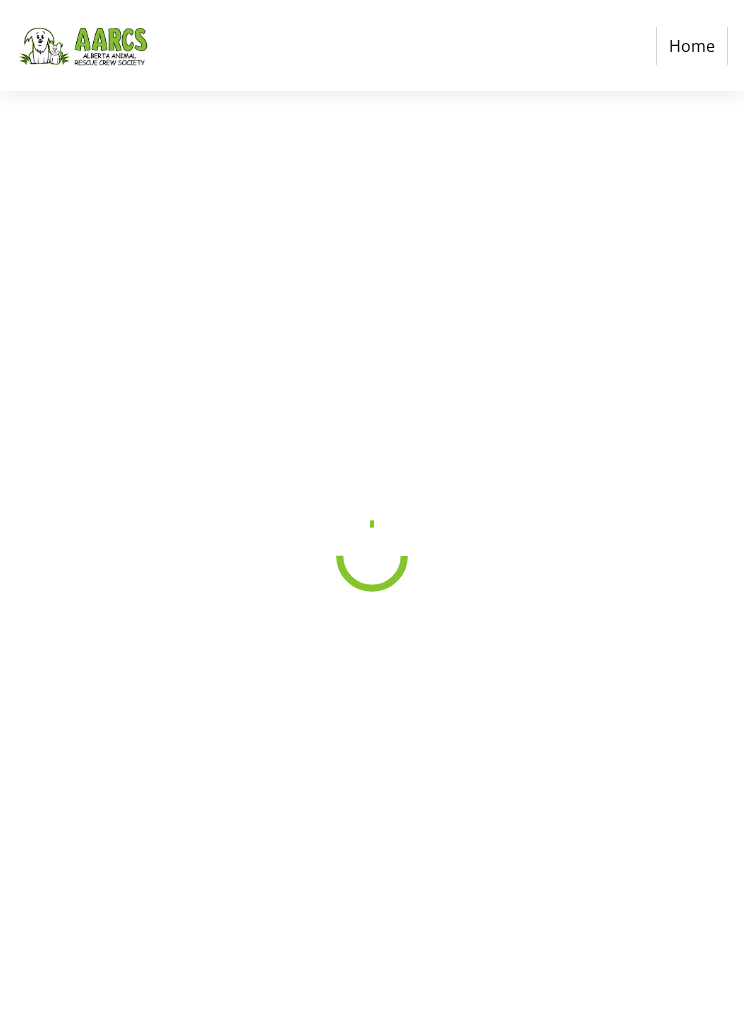scroll, scrollTop: 0, scrollLeft: 0, axis: both 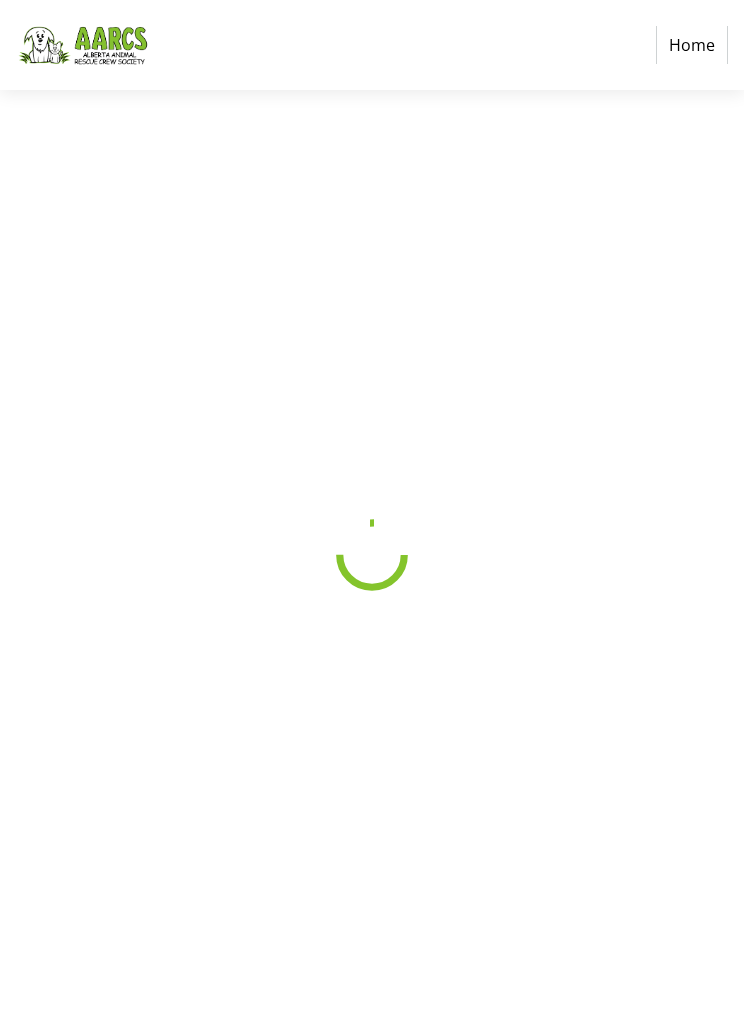 select on "CA" 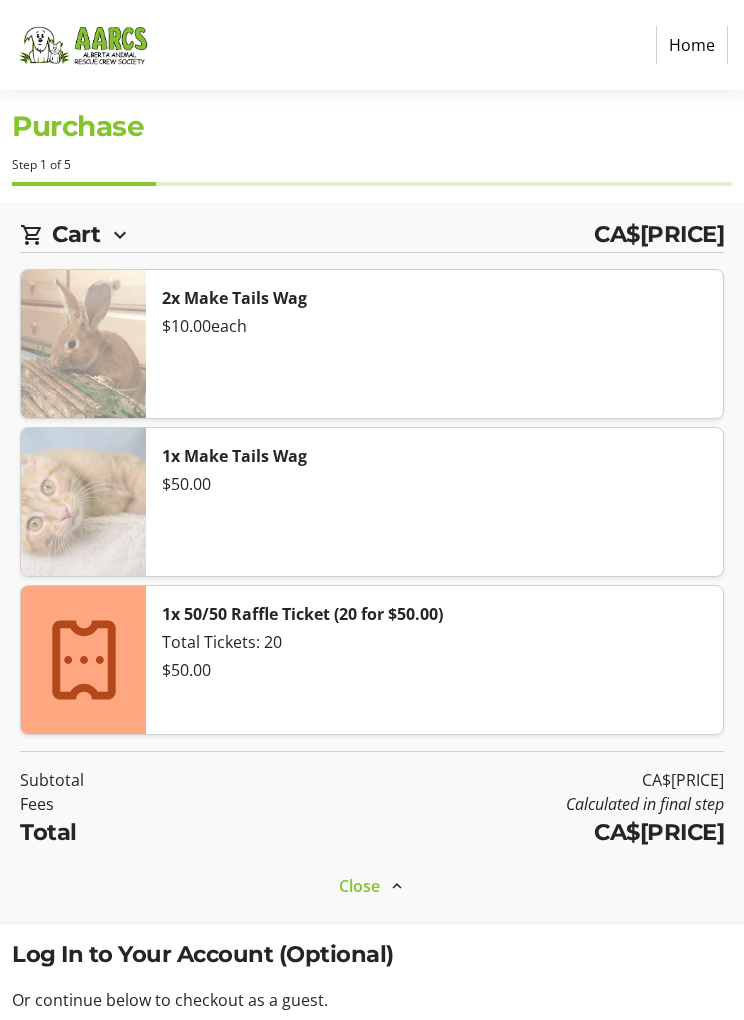 scroll, scrollTop: 1, scrollLeft: 0, axis: vertical 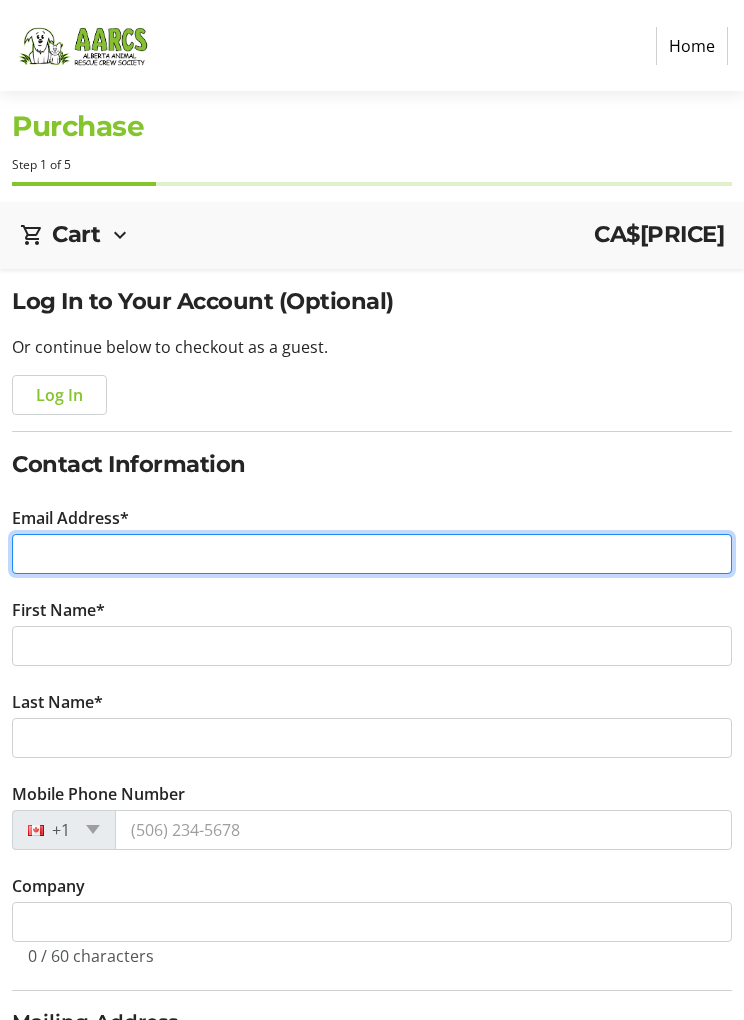 click on "Email Address*" at bounding box center [372, 554] 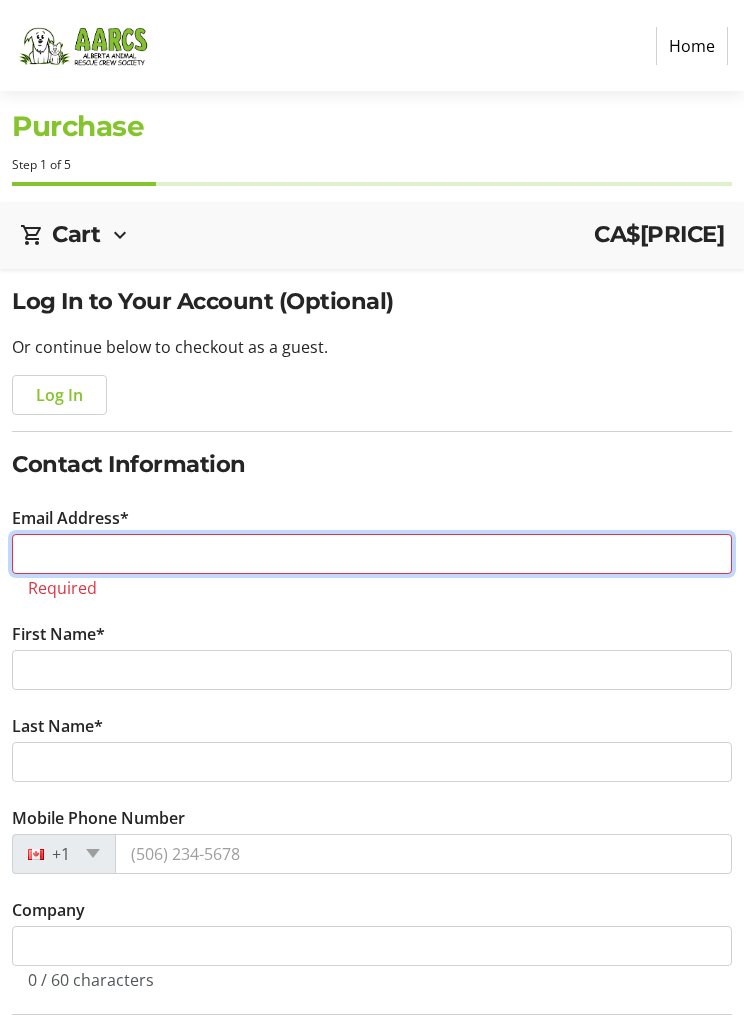 paste on "[EMAIL]" 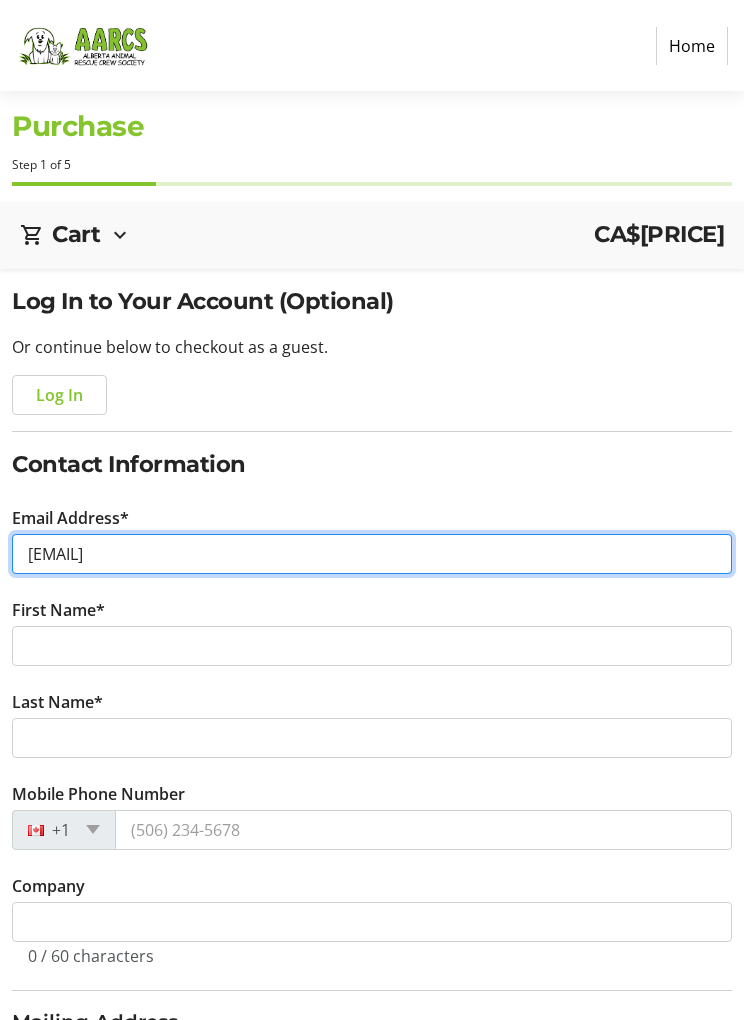type on "[EMAIL]" 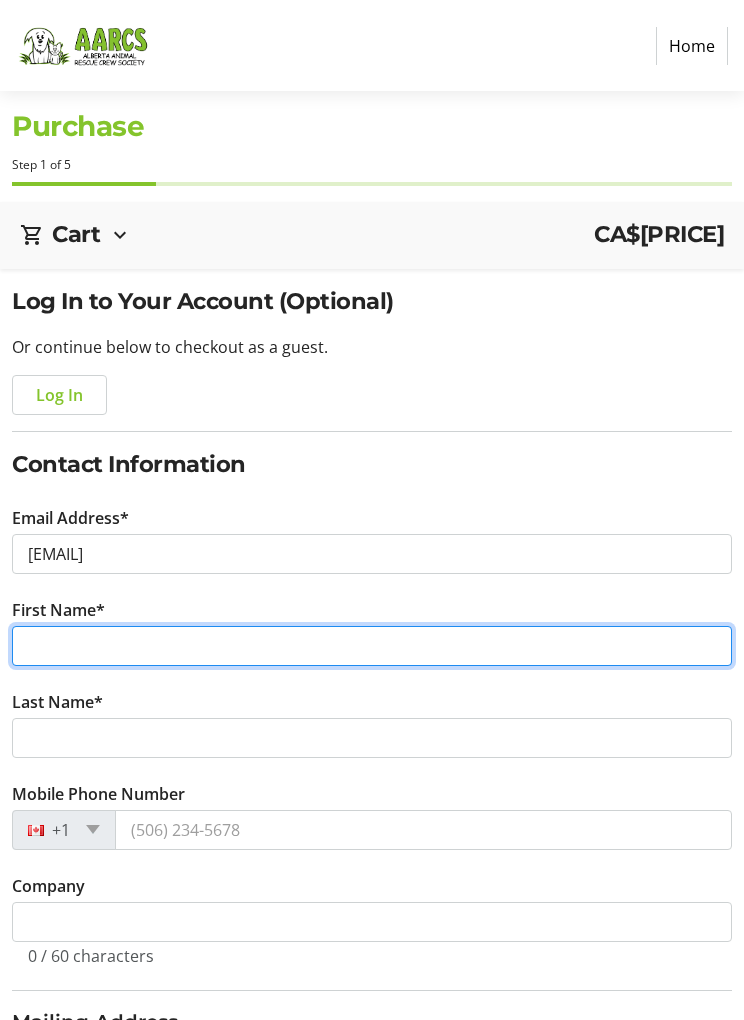 click on "First Name*" at bounding box center (372, 647) 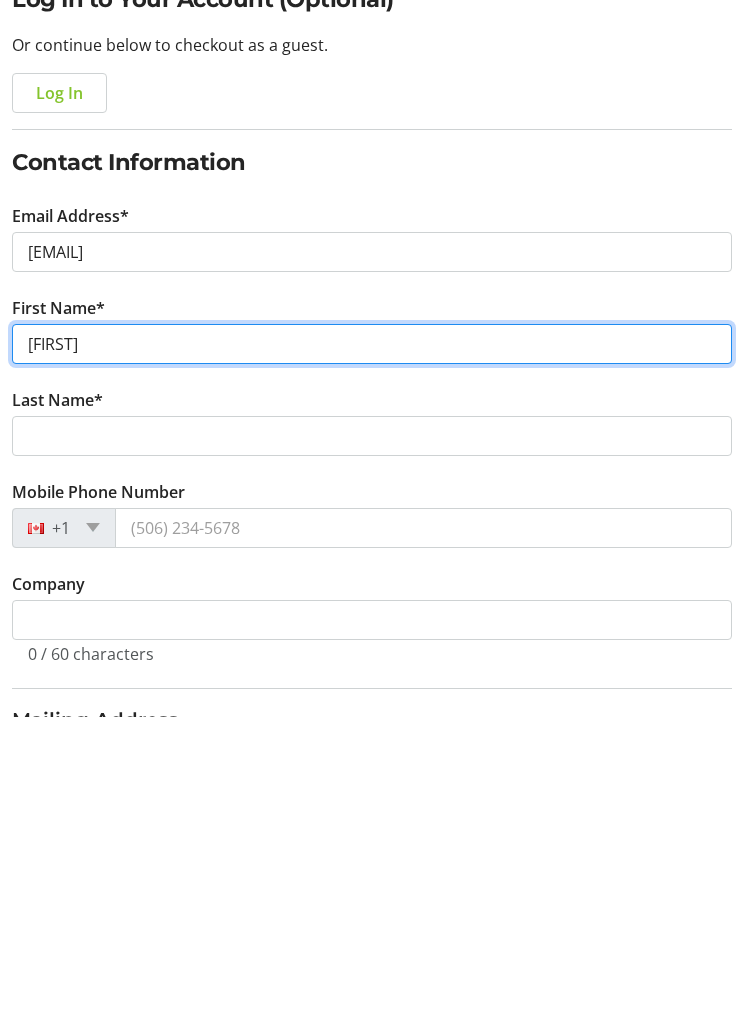 type on "[FIRST]" 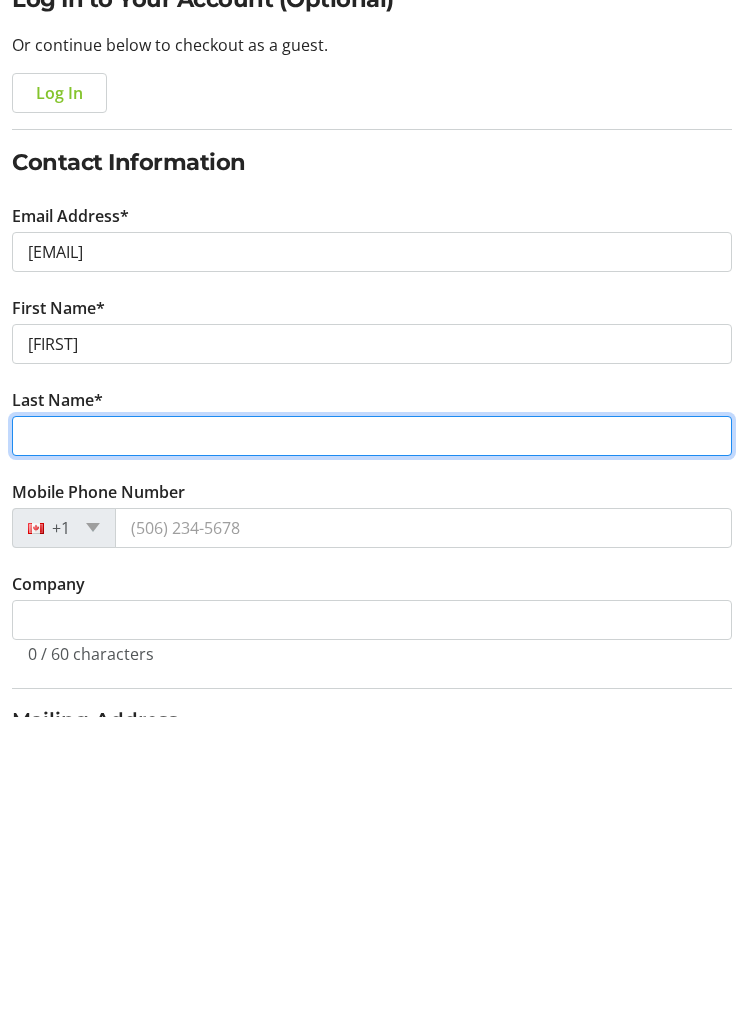click on "Last Name*" at bounding box center (372, 739) 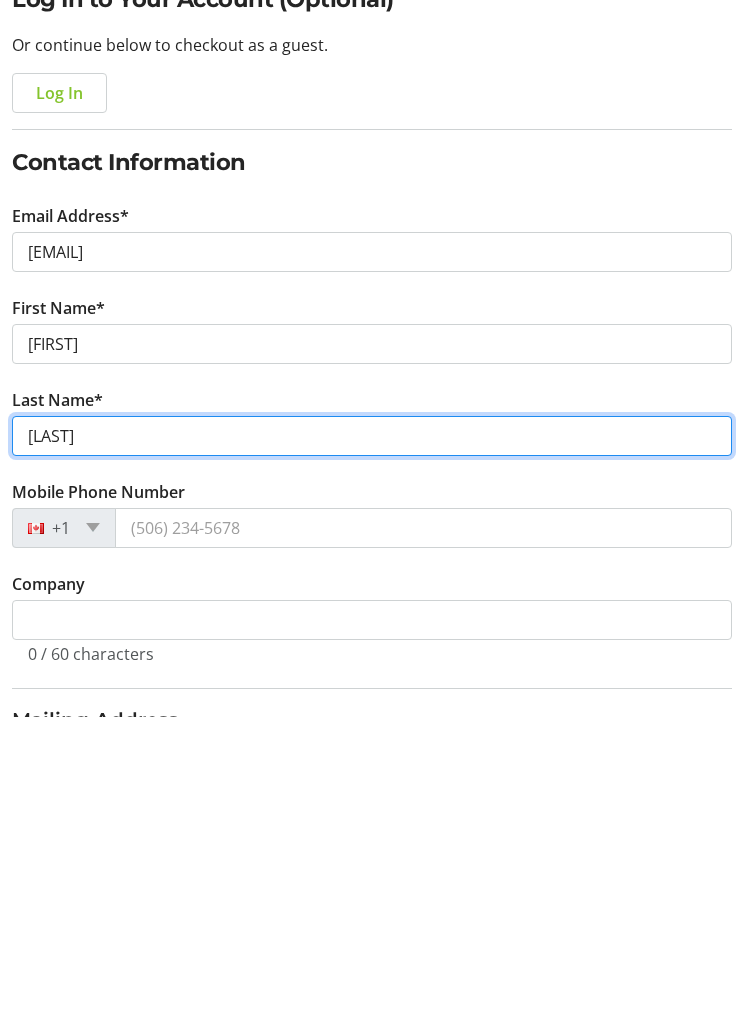 type on "[LAST]" 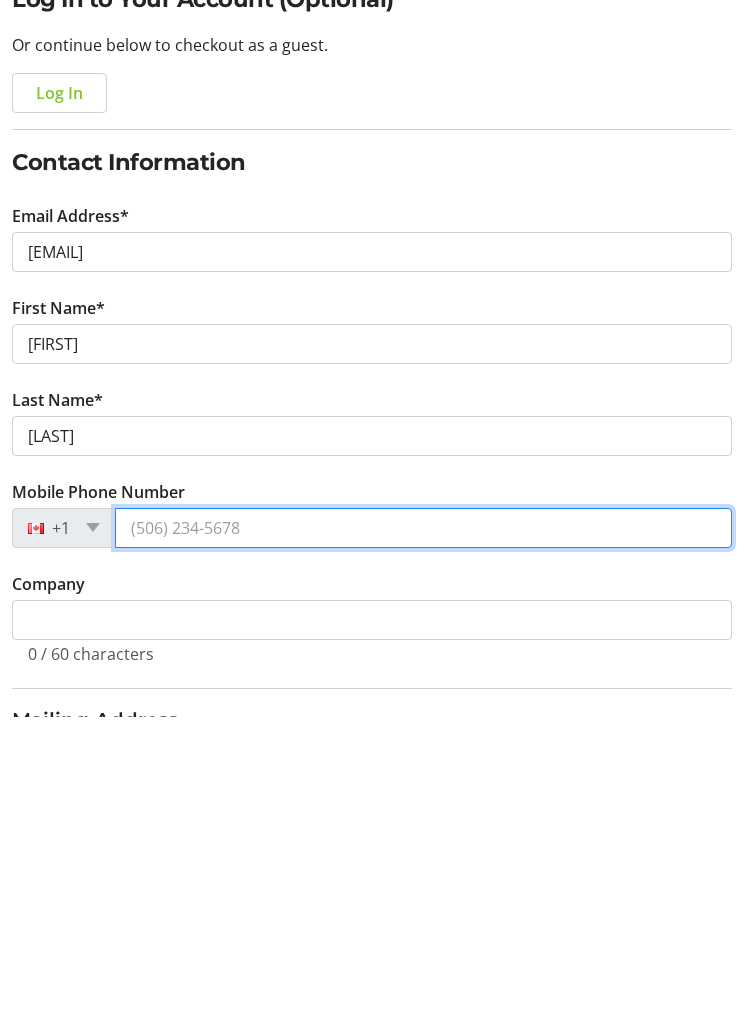 click on "Mobile Phone Number" at bounding box center [423, 831] 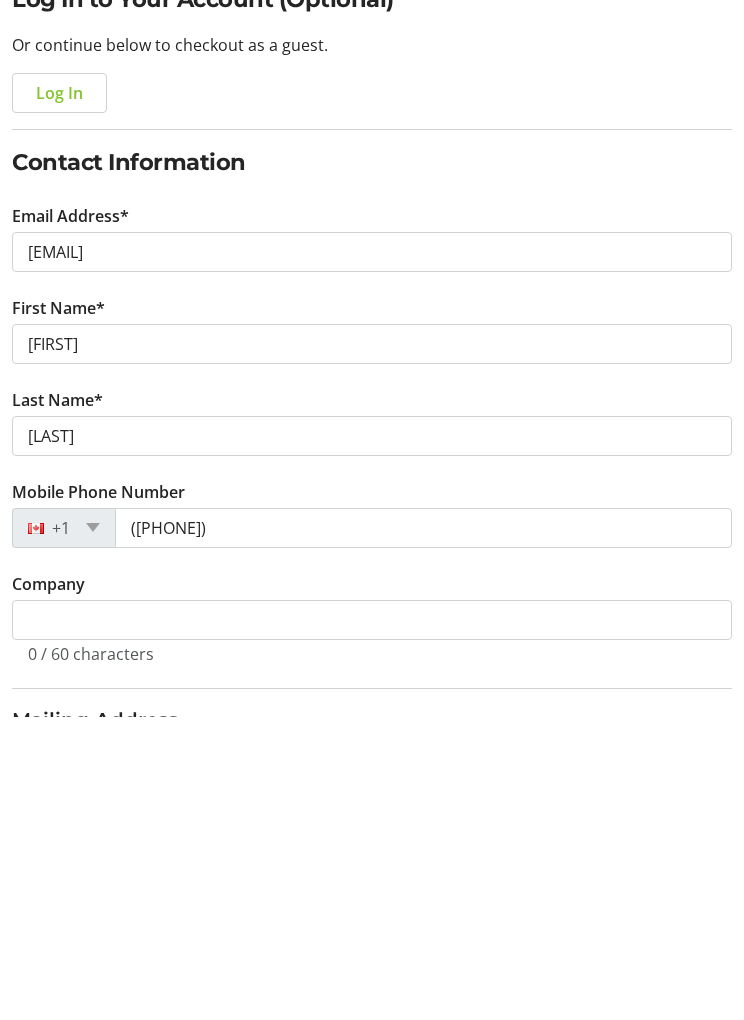 scroll, scrollTop: 304, scrollLeft: 0, axis: vertical 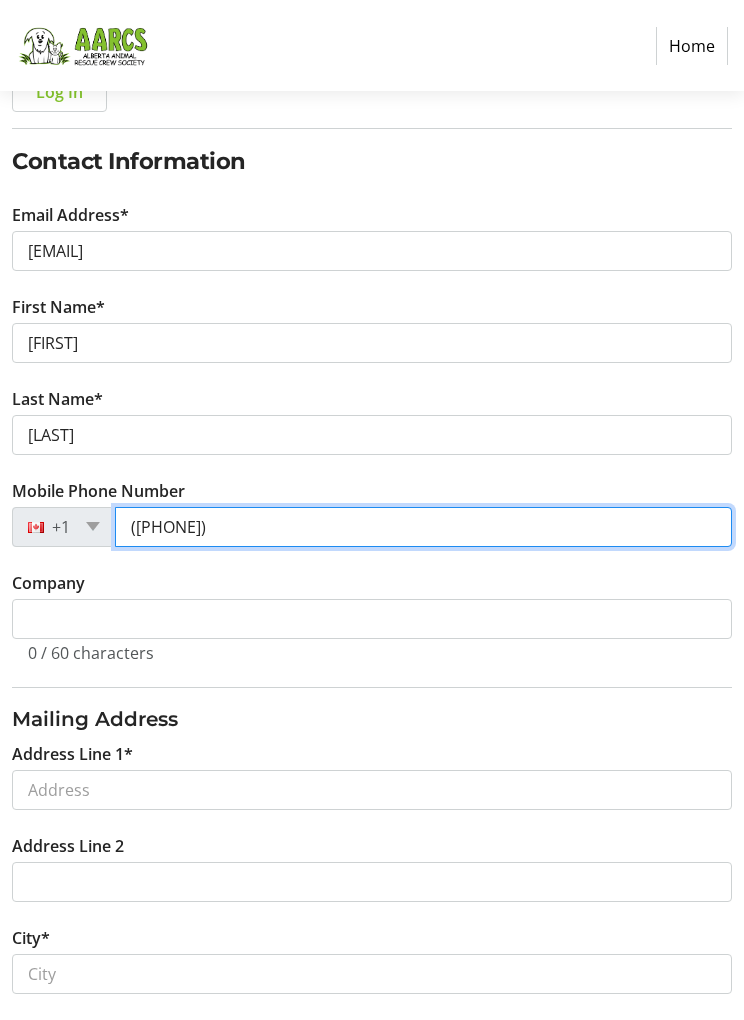 type on "([PHONE])" 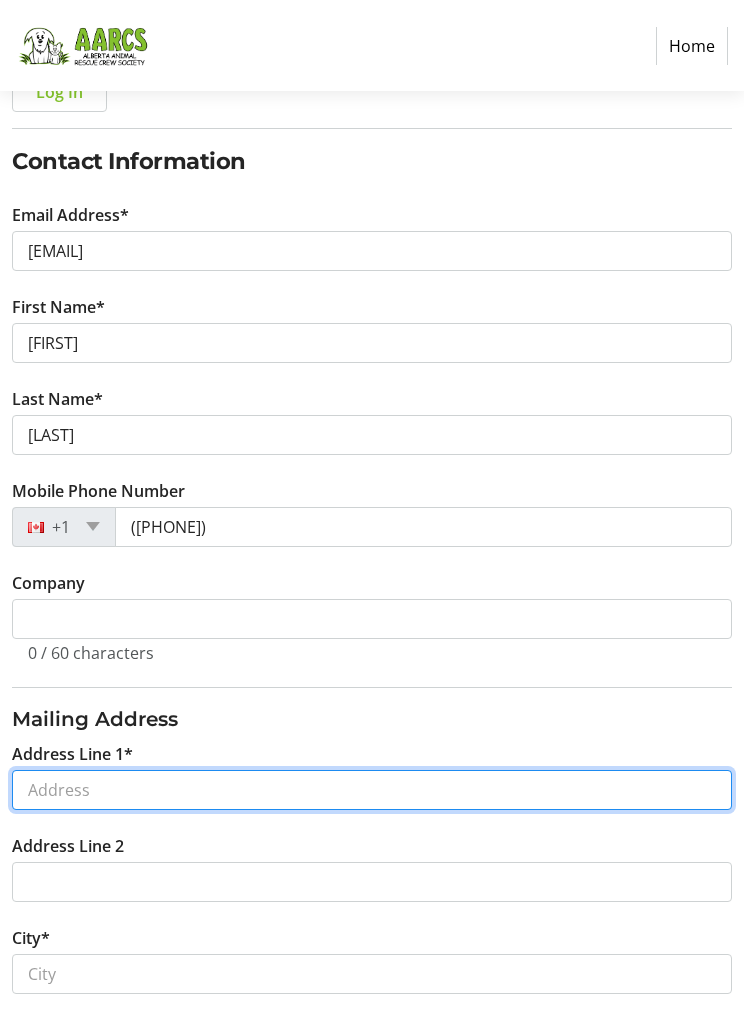 click on "Address Line 1*" at bounding box center [372, 790] 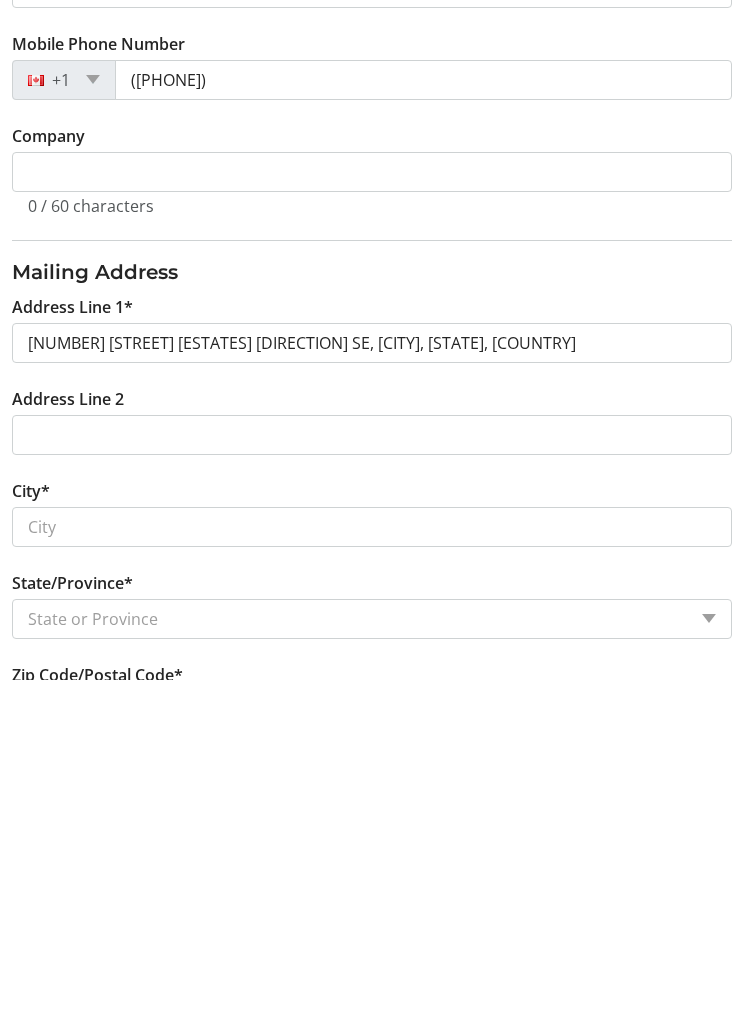 scroll, scrollTop: 751, scrollLeft: 0, axis: vertical 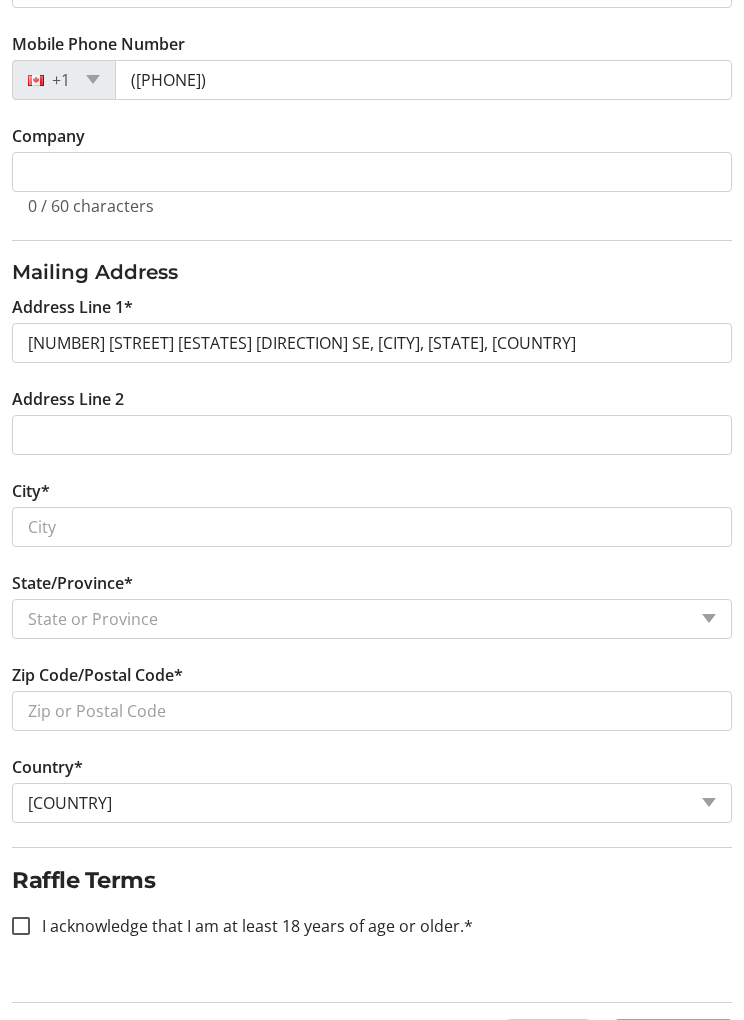 type on "[NUMBER] [STREET] [ESTATES] [DIRECTION]" 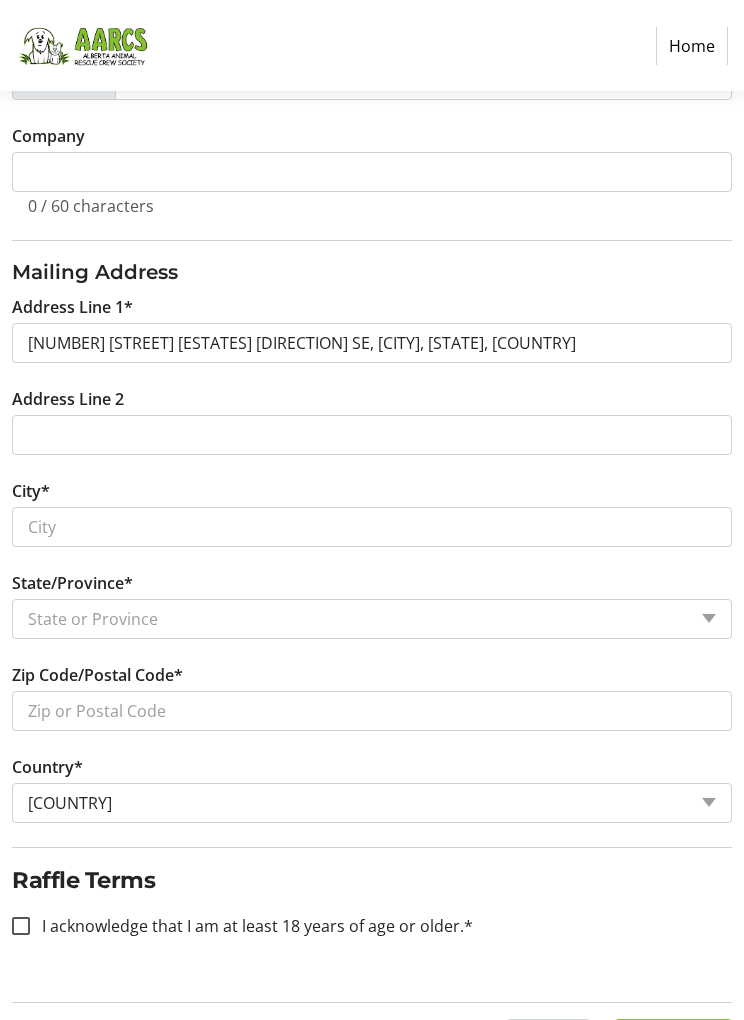 type on "[CITY]" 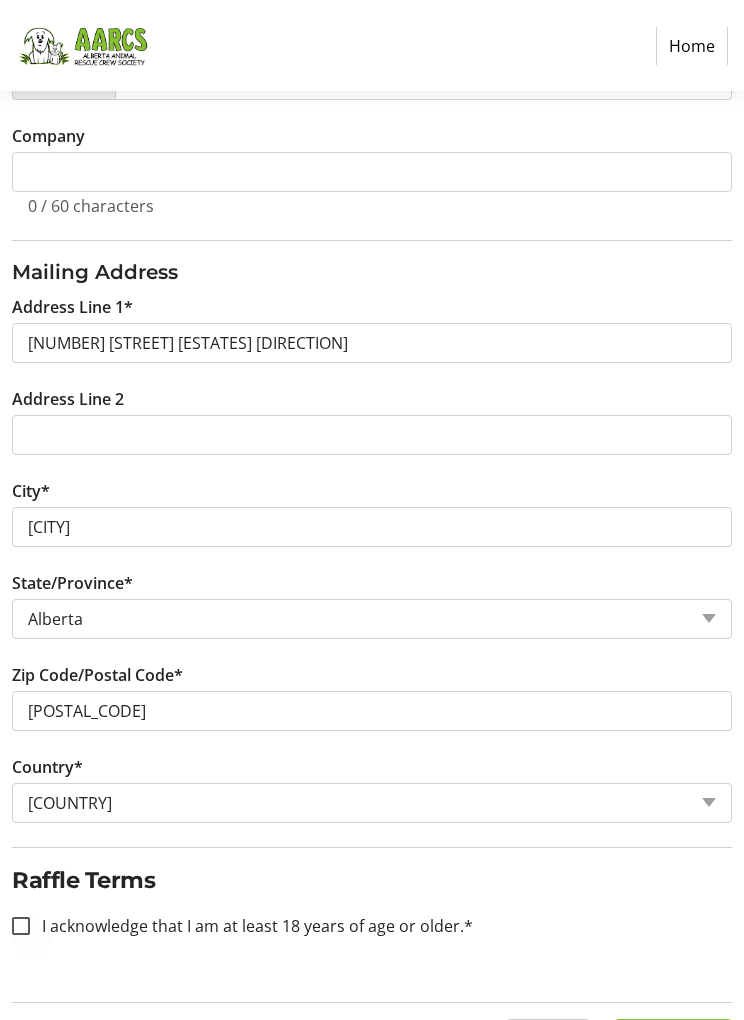 click at bounding box center (21, 926) 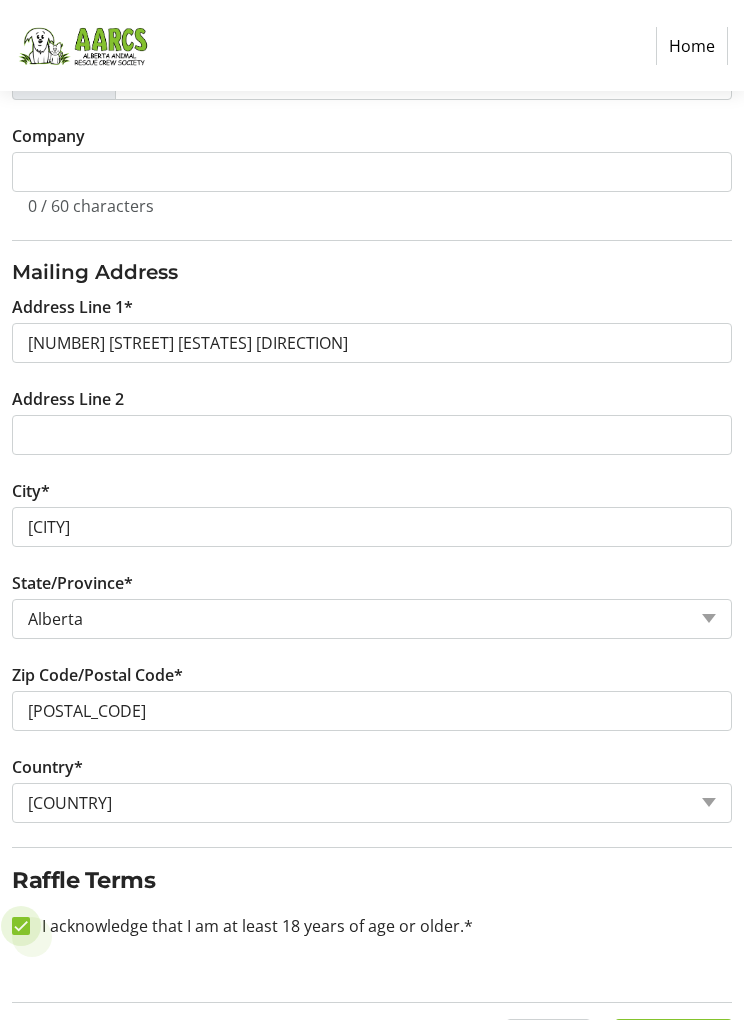 checkbox on "true" 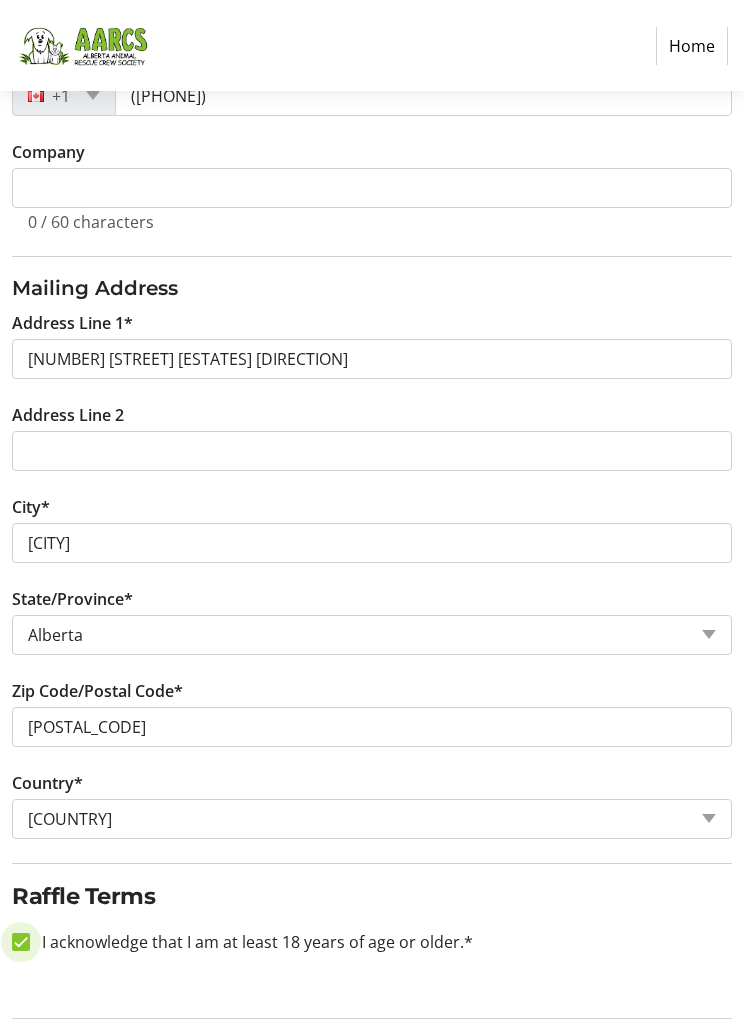 scroll, scrollTop: 734, scrollLeft: 0, axis: vertical 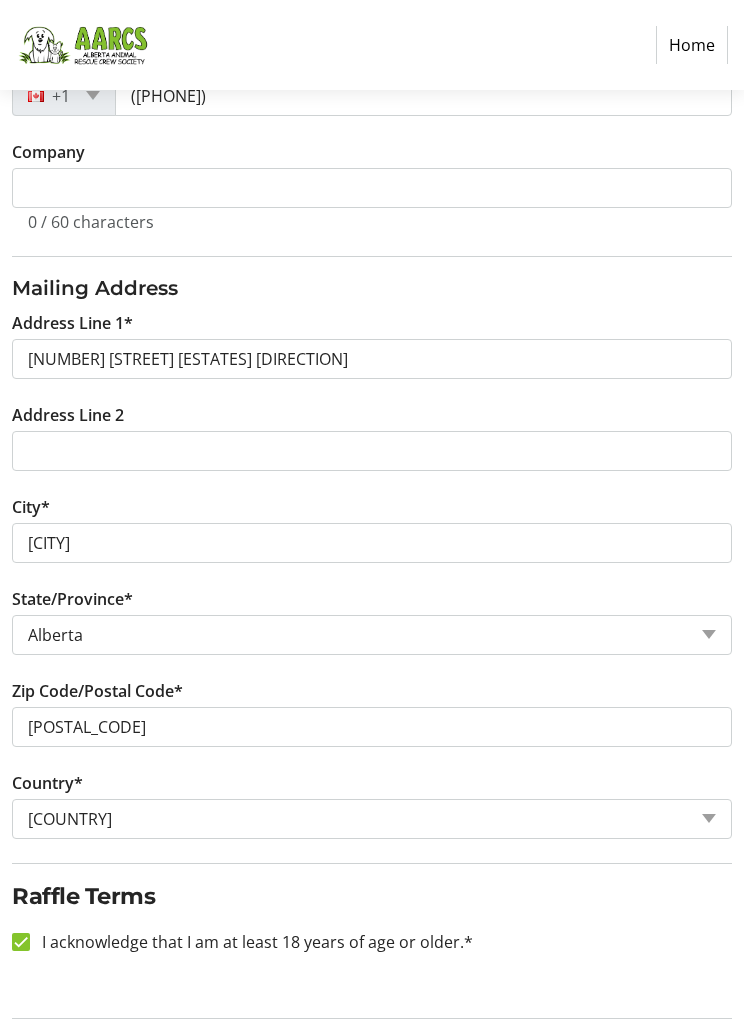 click on "Continue" 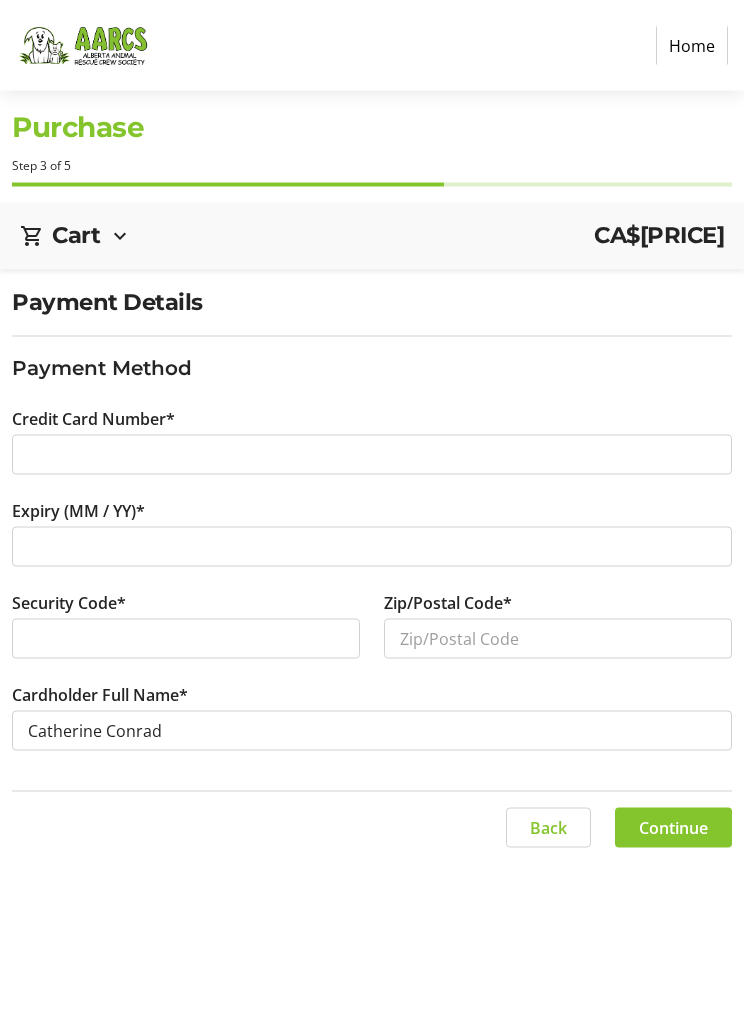 click at bounding box center (186, 639) 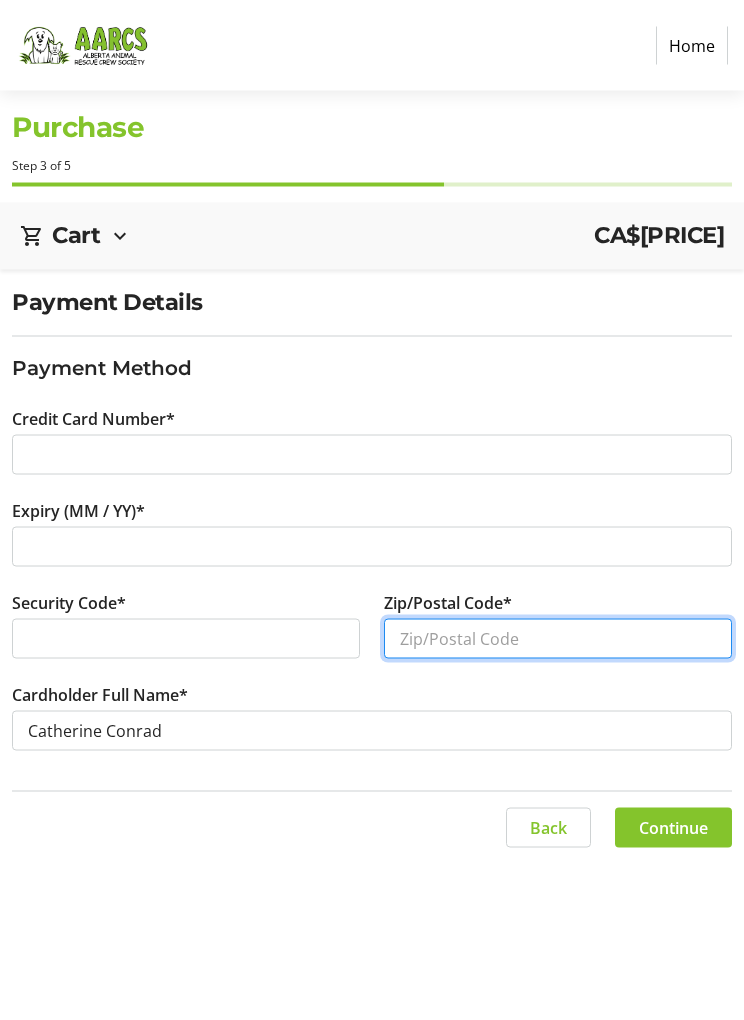 click on "Zip/Postal Code*" at bounding box center (558, 639) 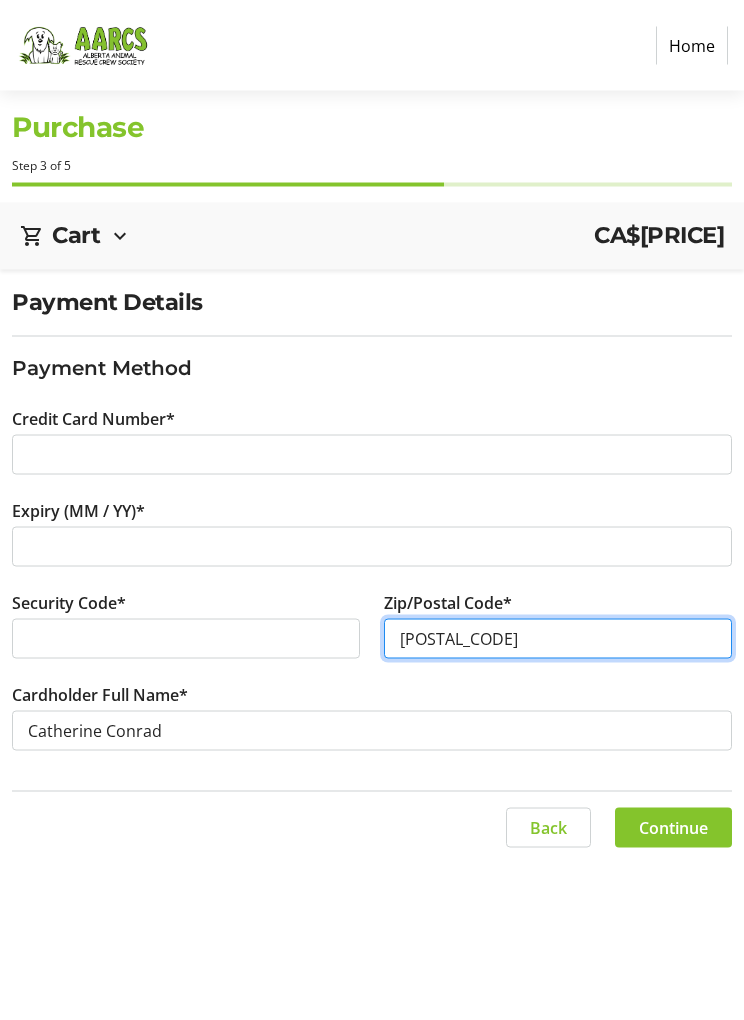 type on "[POSTAL_CODE]" 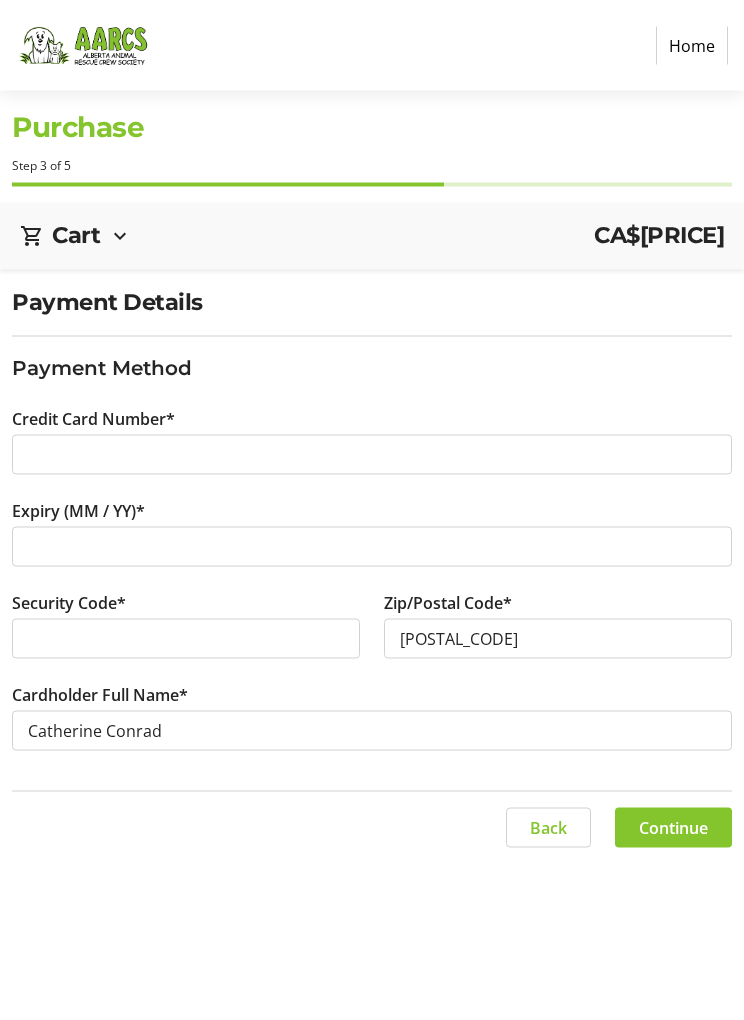 click on "Cardholder Full Name* [FIRST] [LAST]" 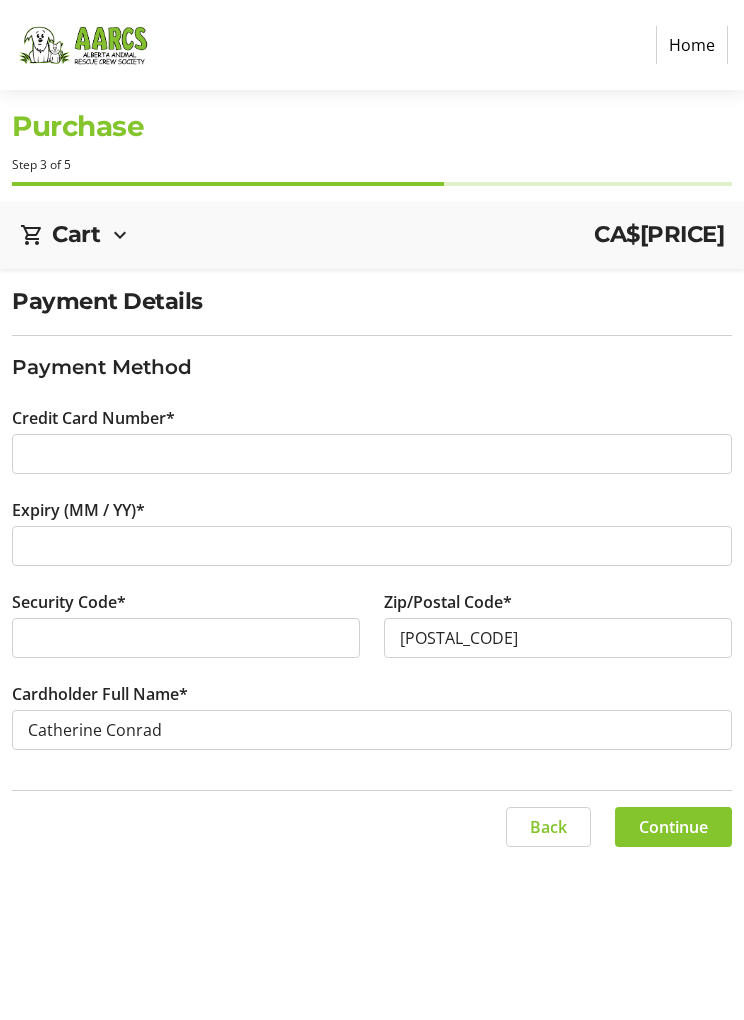 click 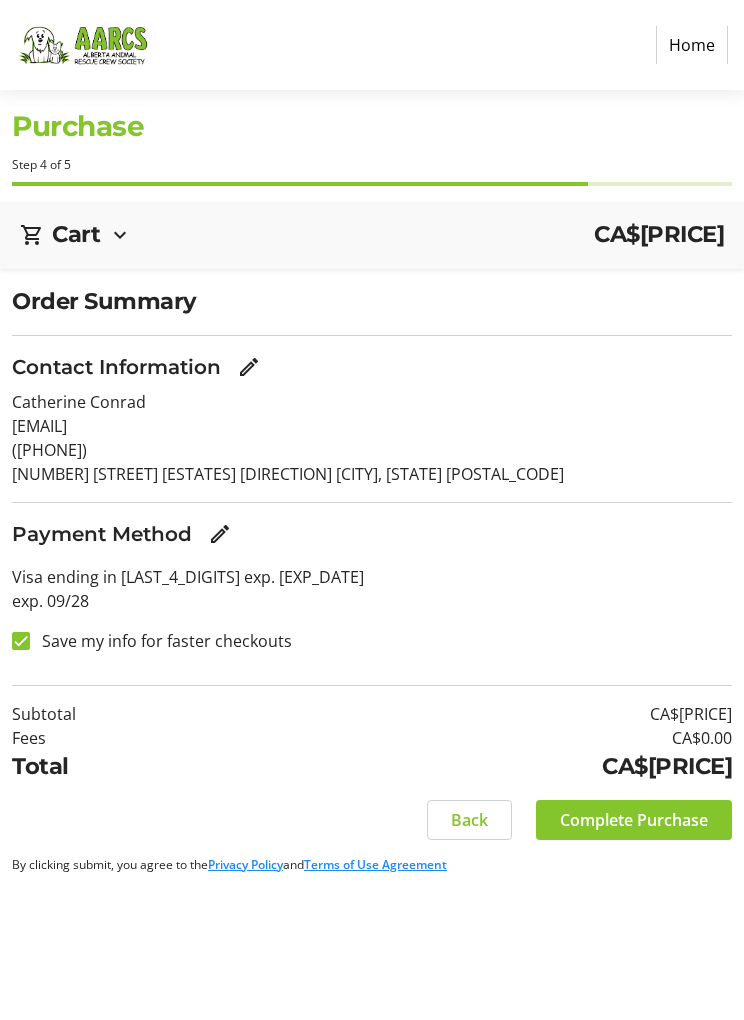 click at bounding box center (120, 236) 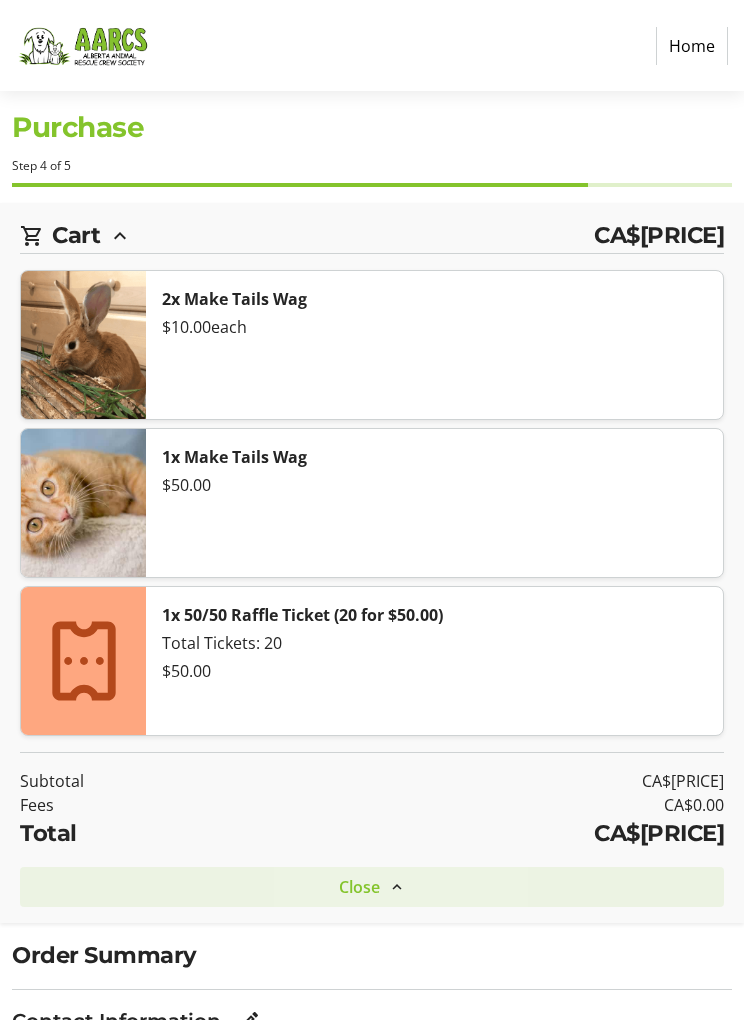 click at bounding box center (397, 887) 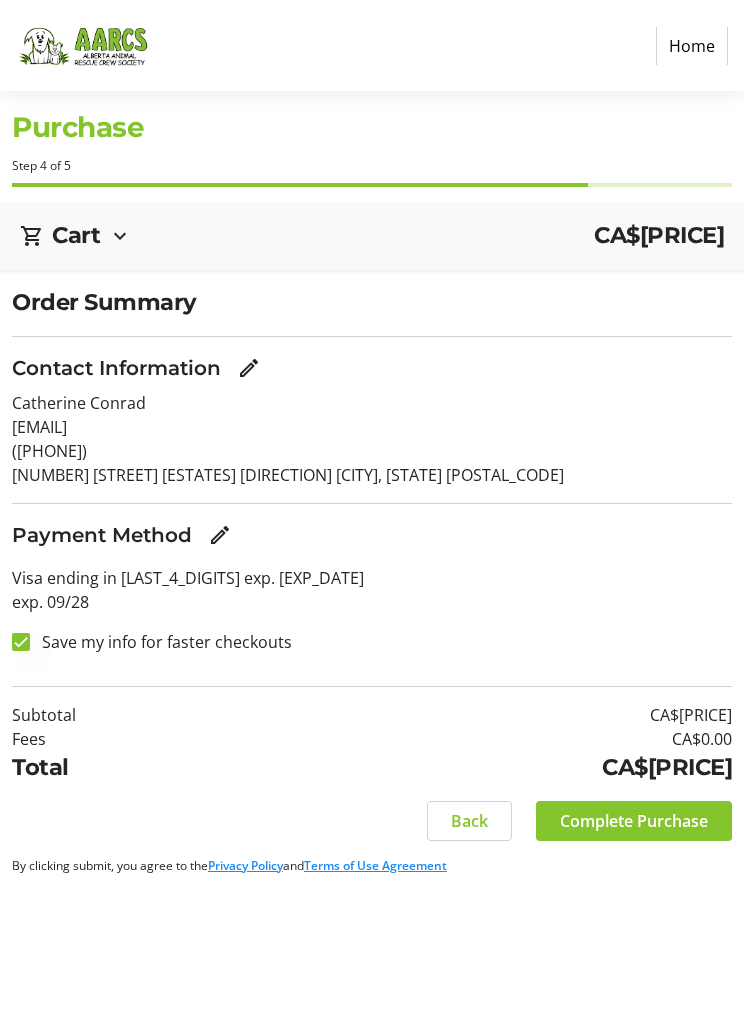 click at bounding box center [21, 642] 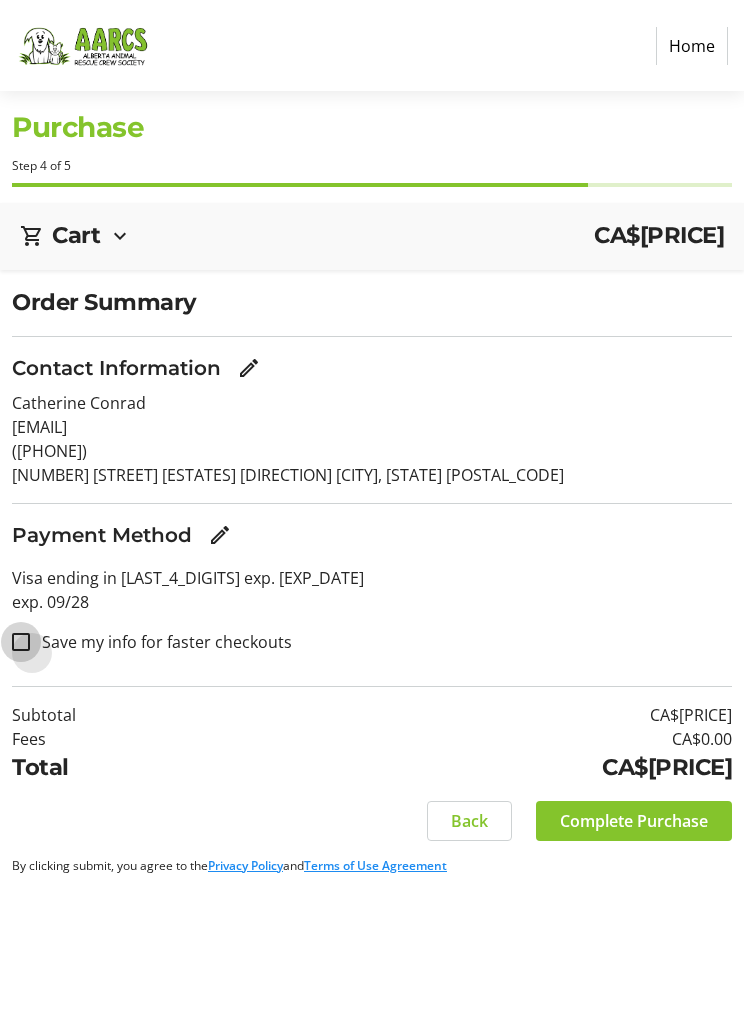 checkbox on "false" 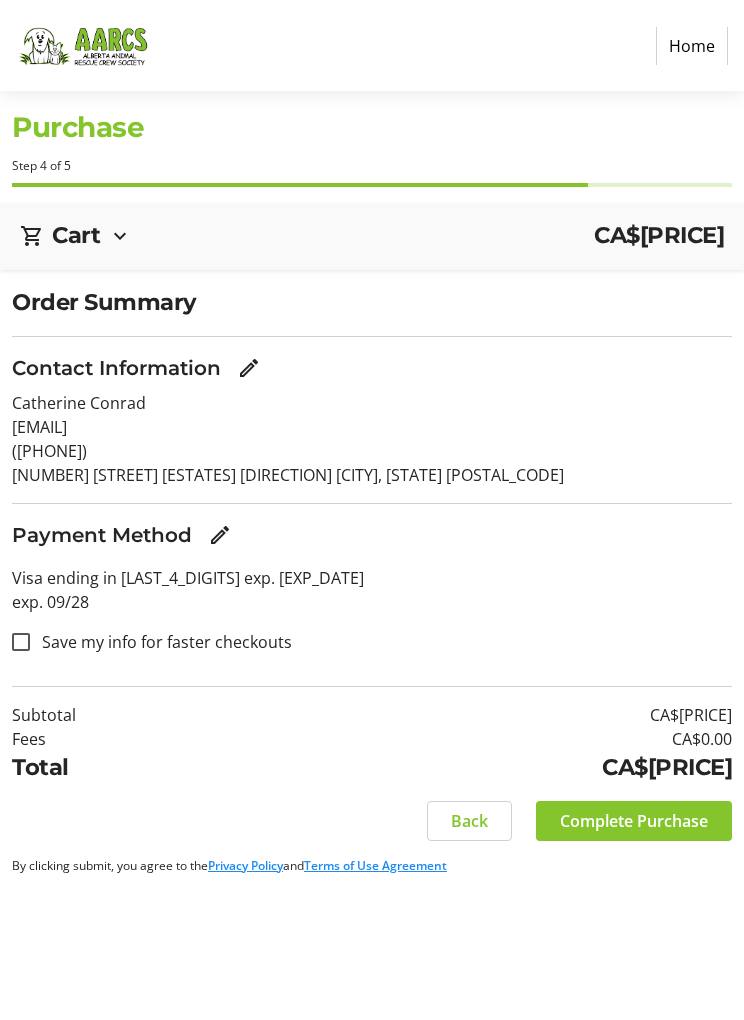 click on "Visa ending in [LAST_4_DIGITS] exp. [EXP_DATE]" 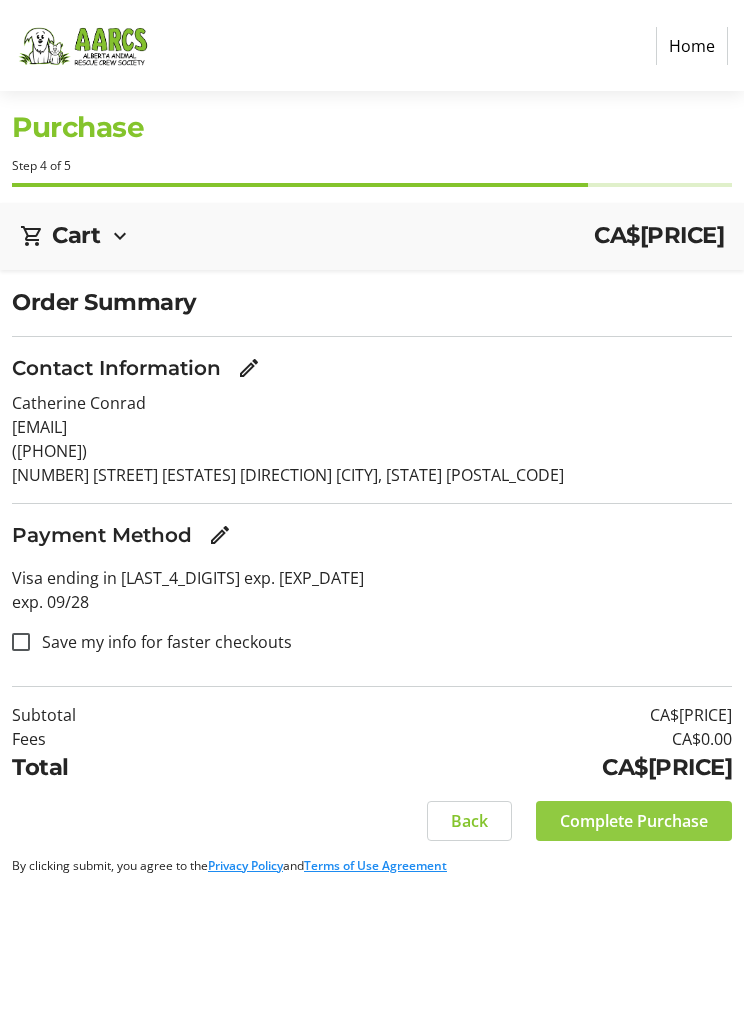 click on "Complete Purchase" 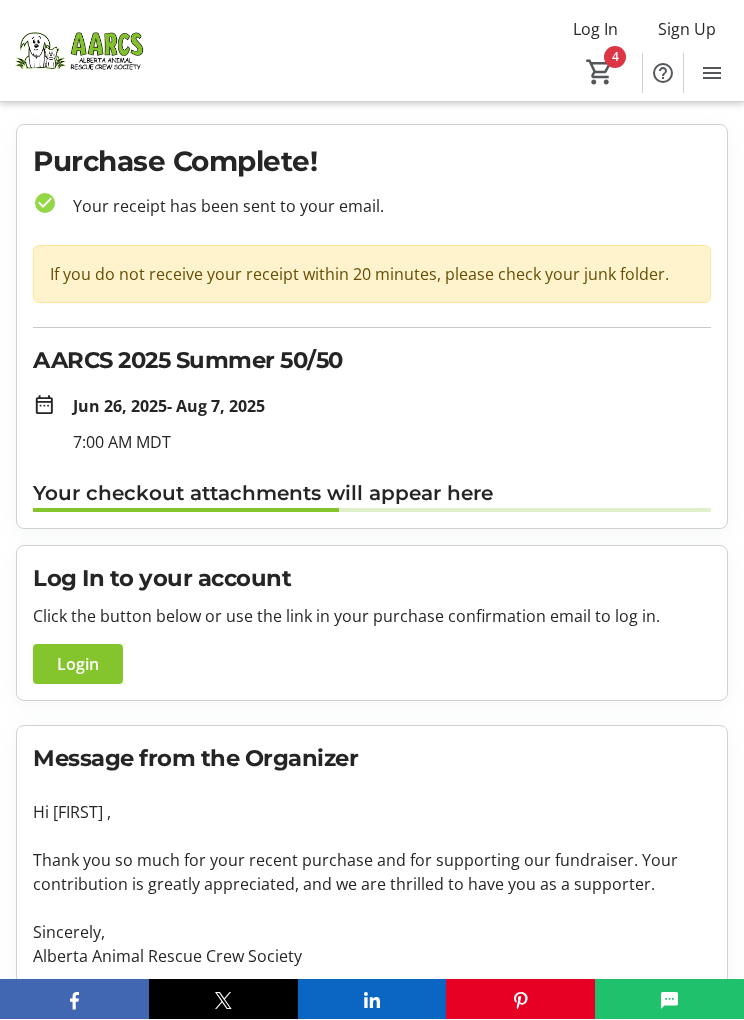 scroll, scrollTop: 1, scrollLeft: 0, axis: vertical 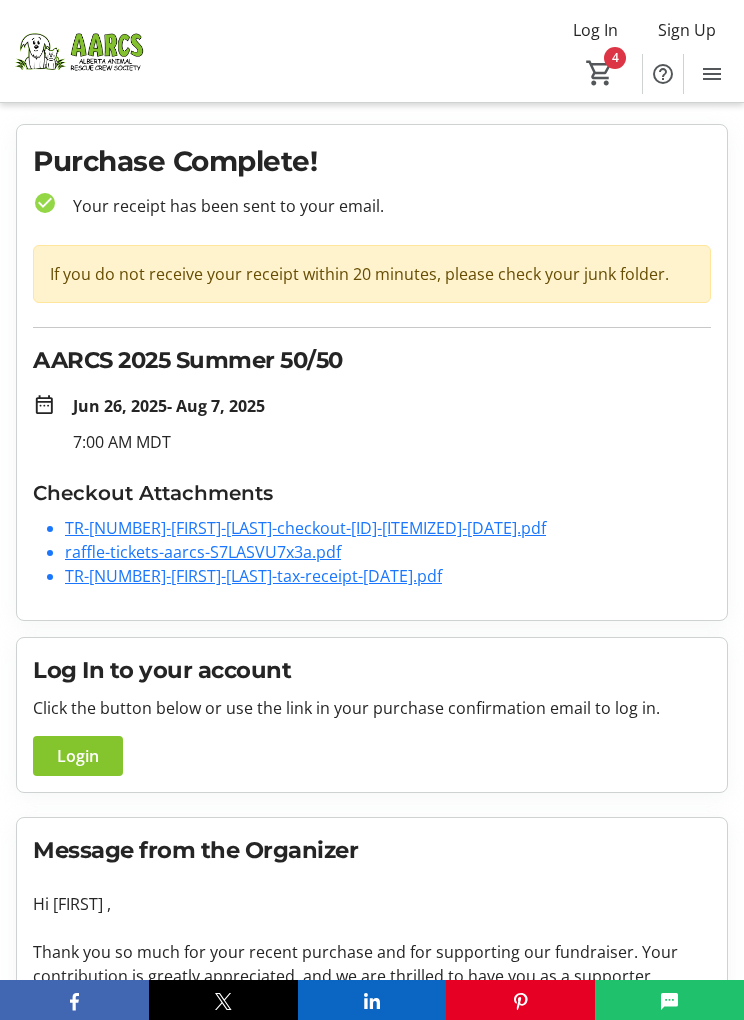 click on "TR-[NUMBER]-[FIRST]-[LAST]-tax-receipt-[DATE].pdf" 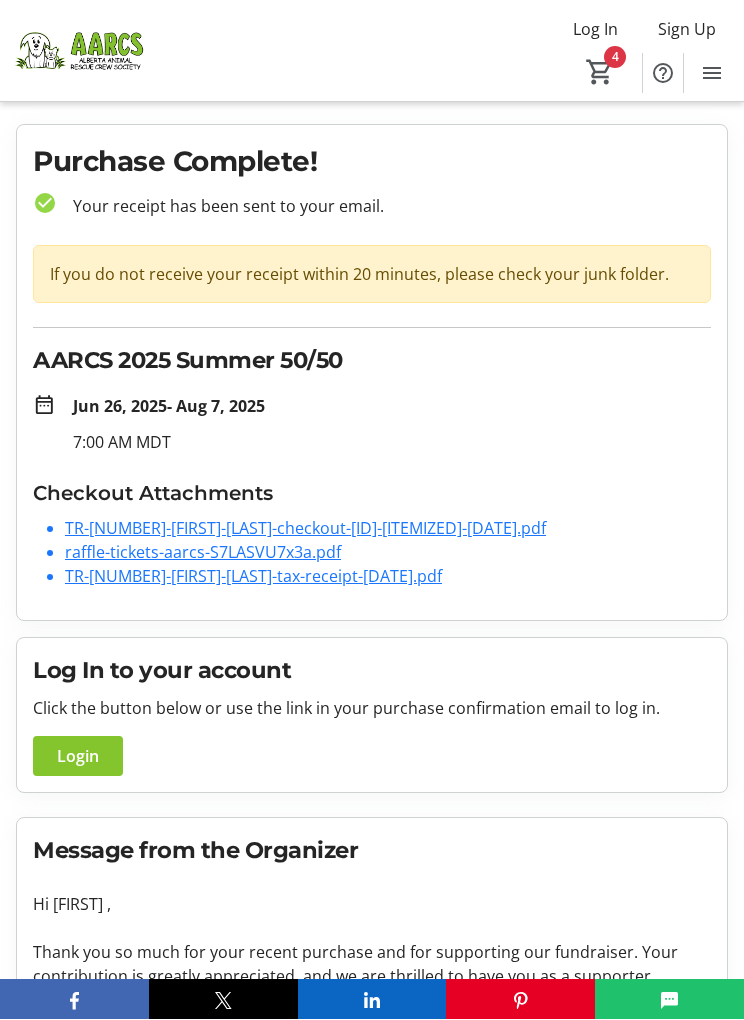 scroll, scrollTop: 1, scrollLeft: 0, axis: vertical 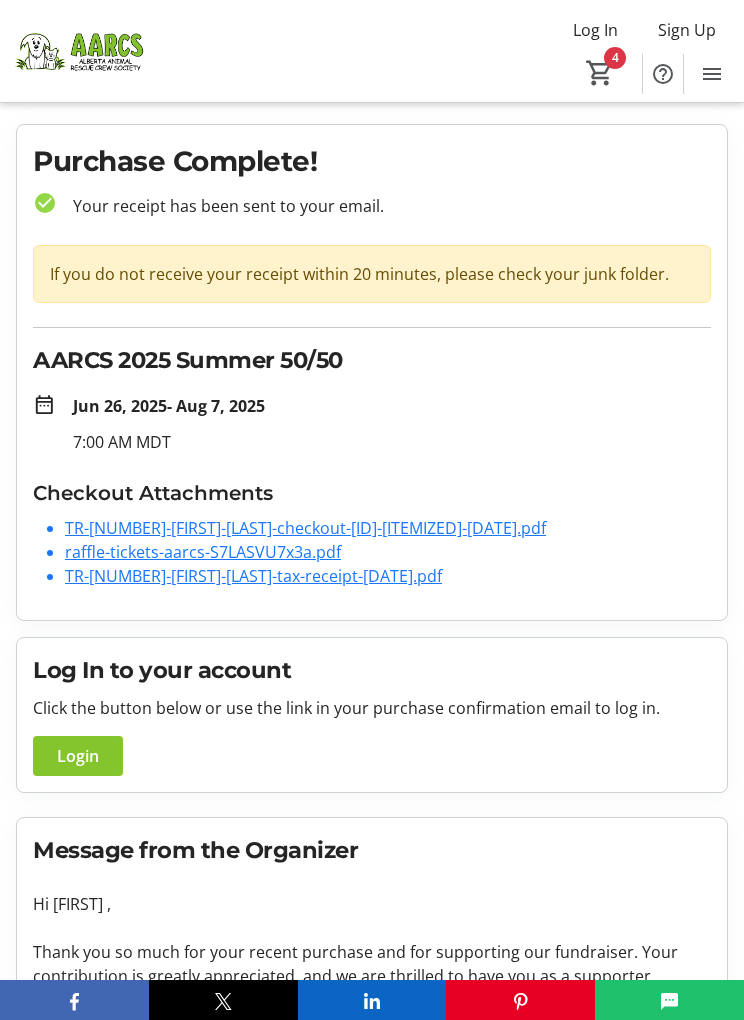 click on "raffle-tickets-aarcs-S7LASVU7x3a.pdf" 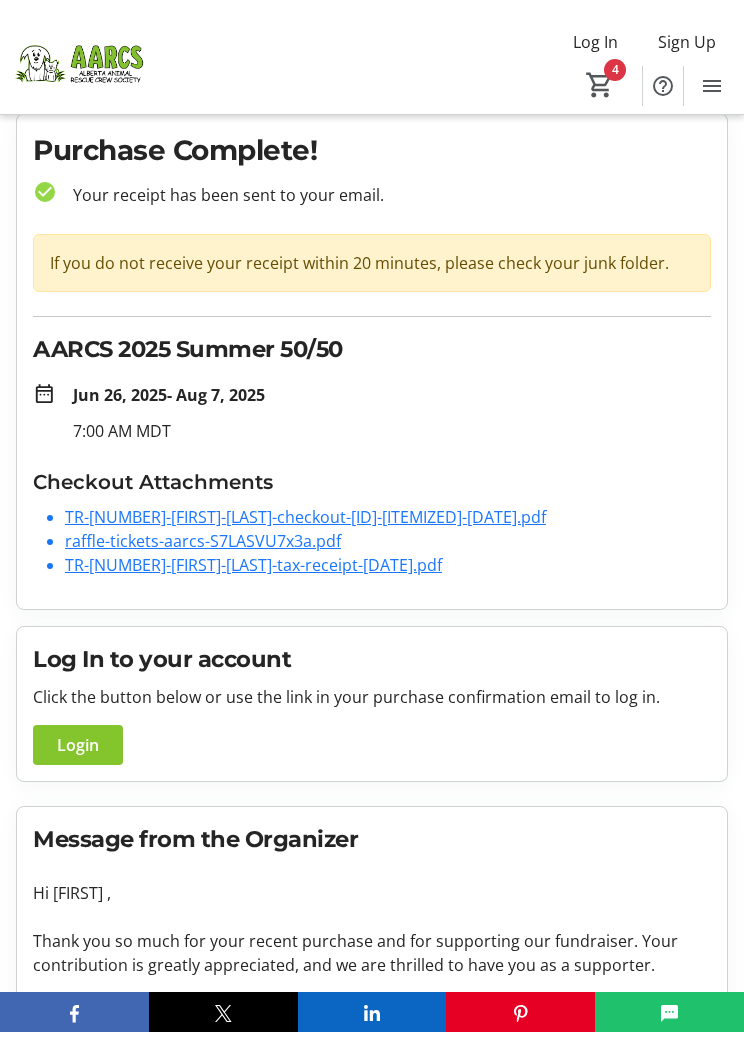 scroll, scrollTop: 0, scrollLeft: 0, axis: both 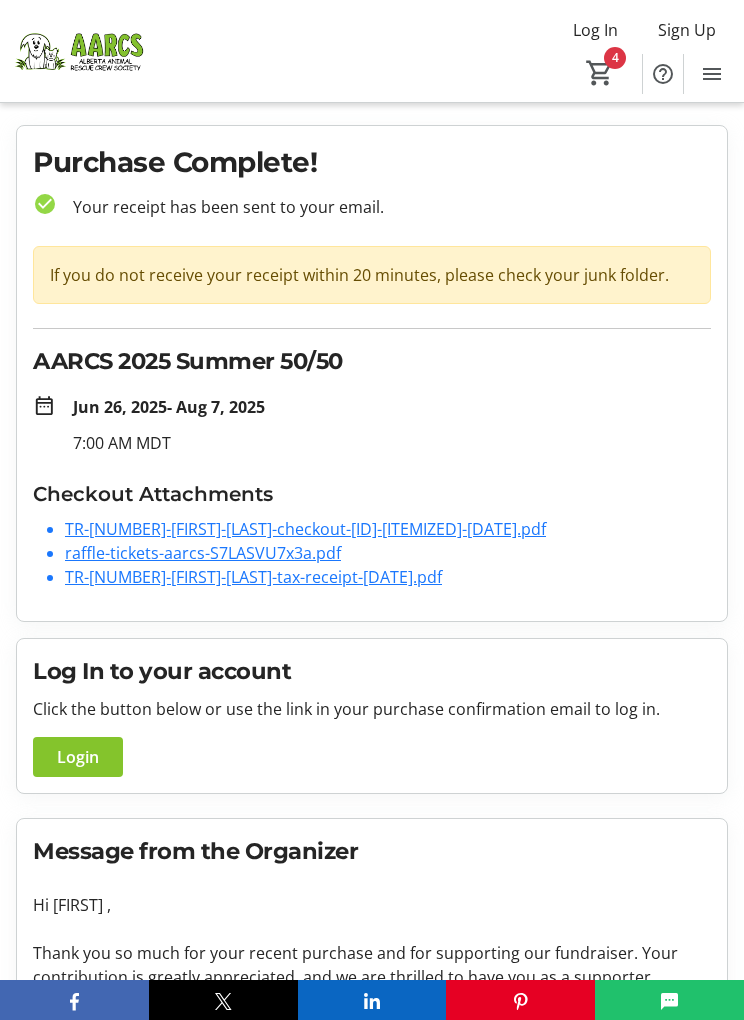 click on "TR-[NUMBER]-[FIRST]-[LAST]-checkout-[ID]-[ITEMIZED]-[DATE].pdf" 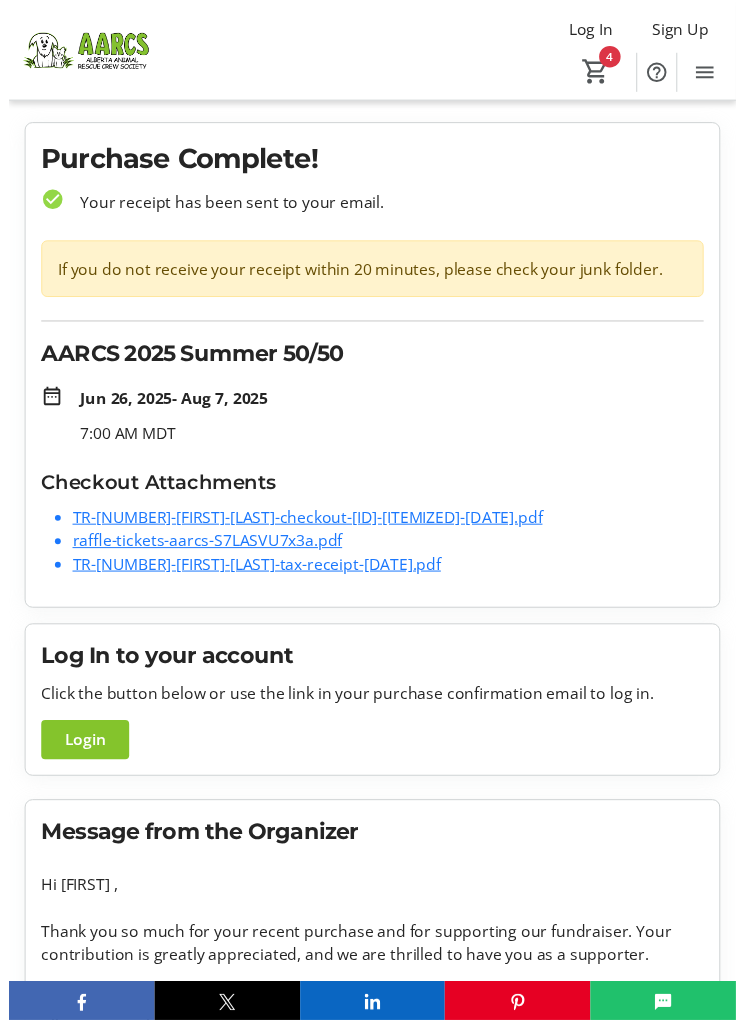 scroll, scrollTop: 24, scrollLeft: 0, axis: vertical 